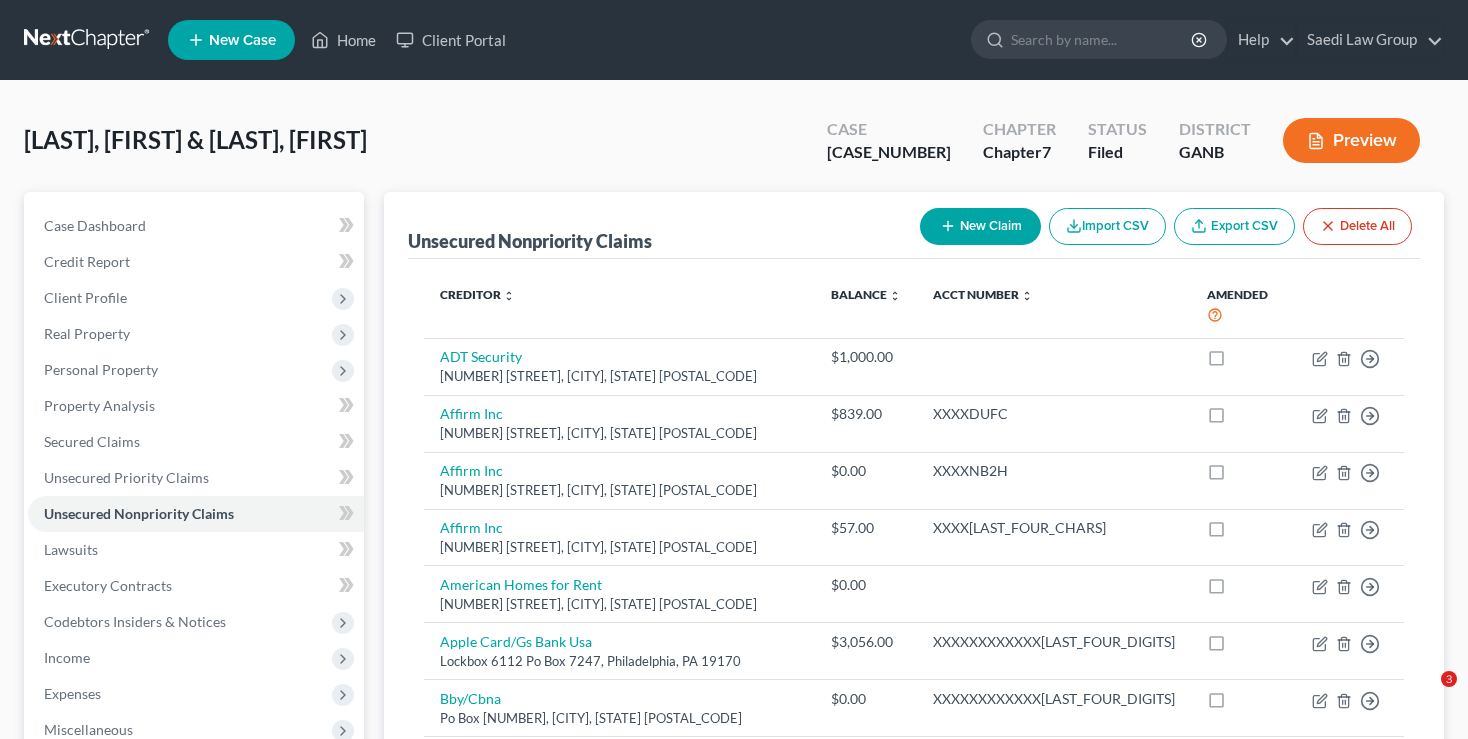 scroll, scrollTop: 1397, scrollLeft: 0, axis: vertical 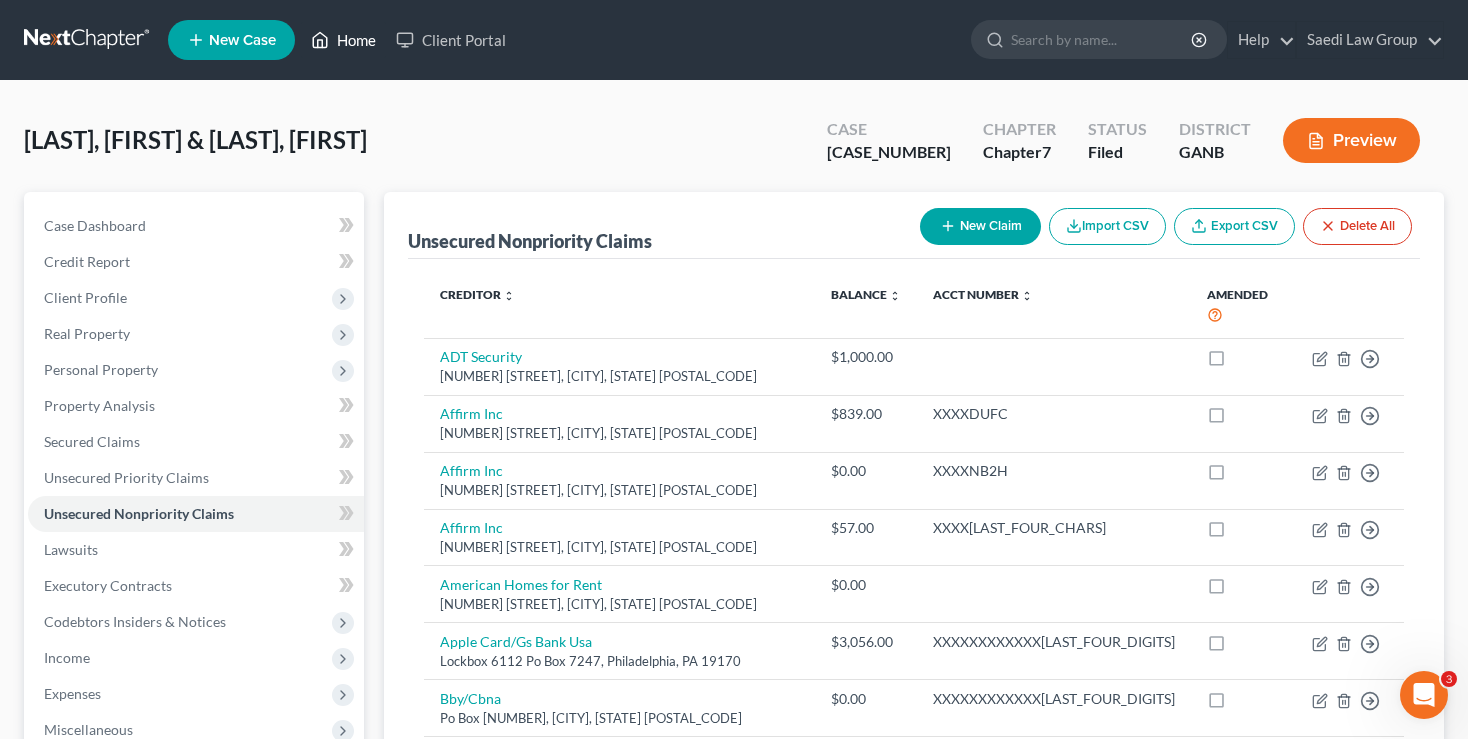 click on "Home" at bounding box center [343, 40] 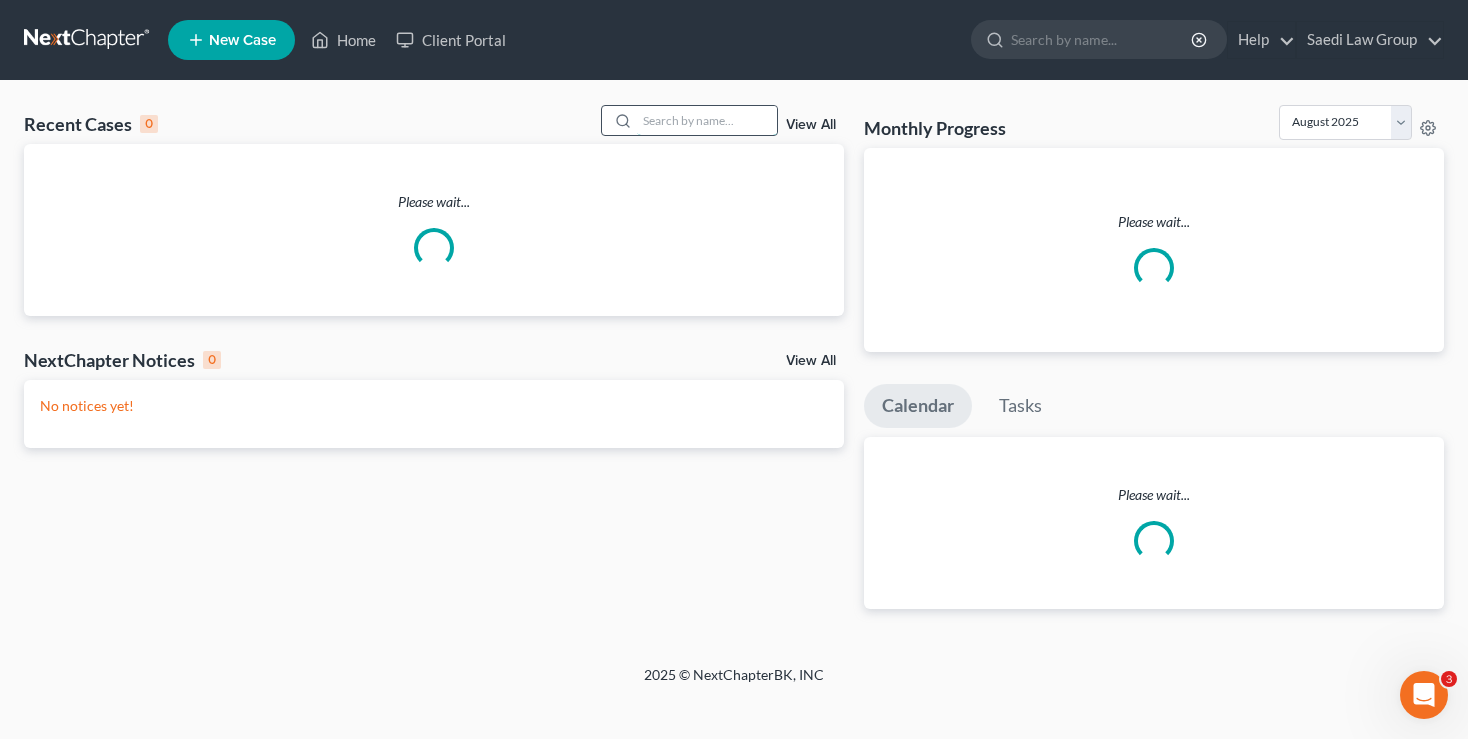 click at bounding box center [707, 120] 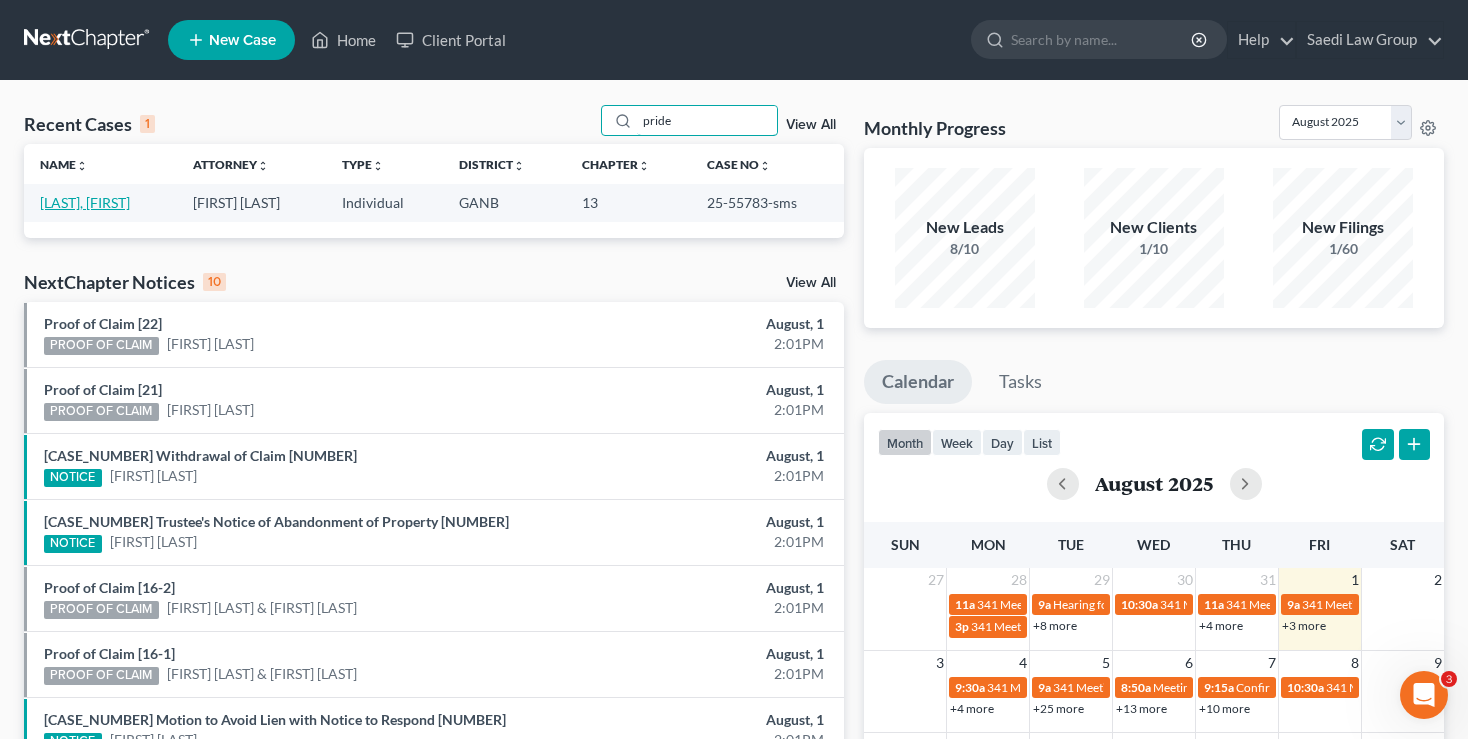 type on "pride" 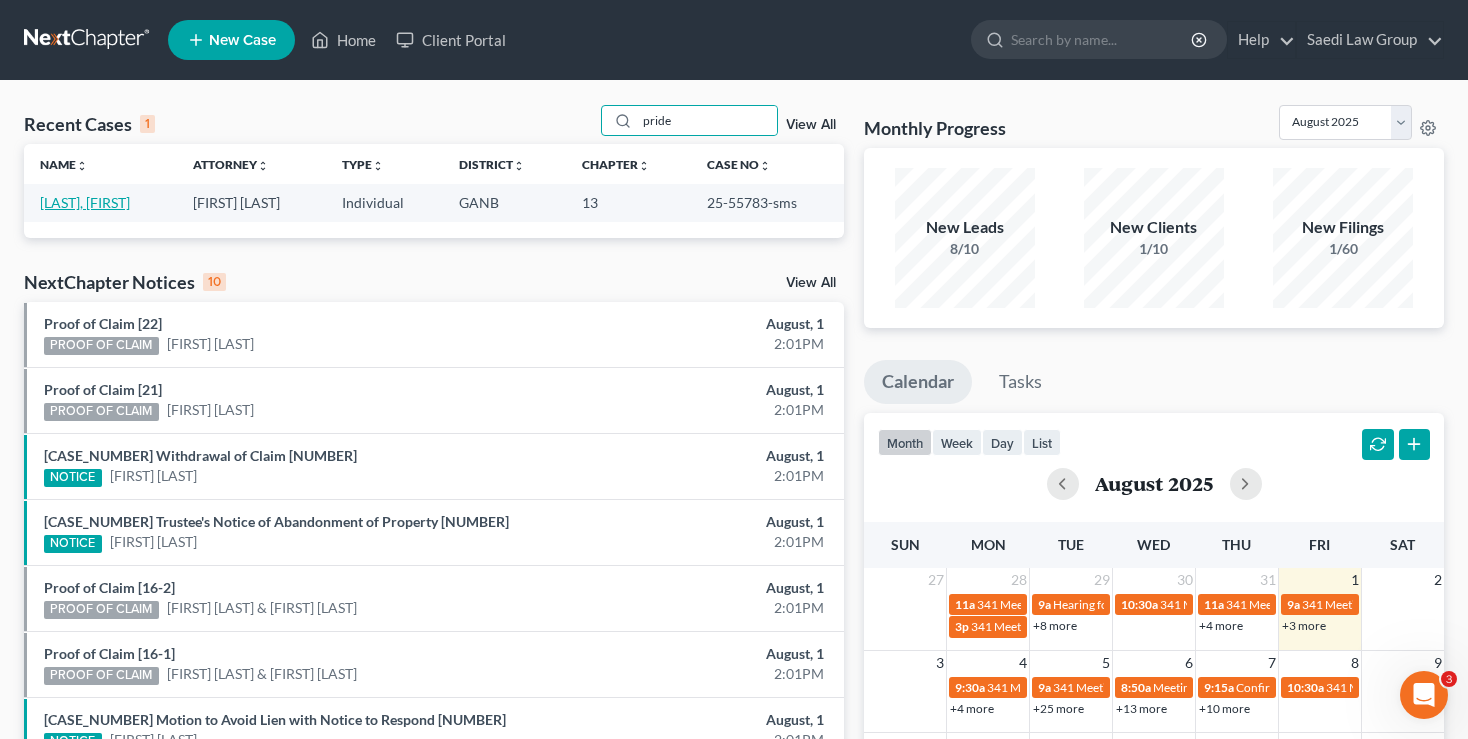 click on "[LAST], [FIRST]" at bounding box center (85, 202) 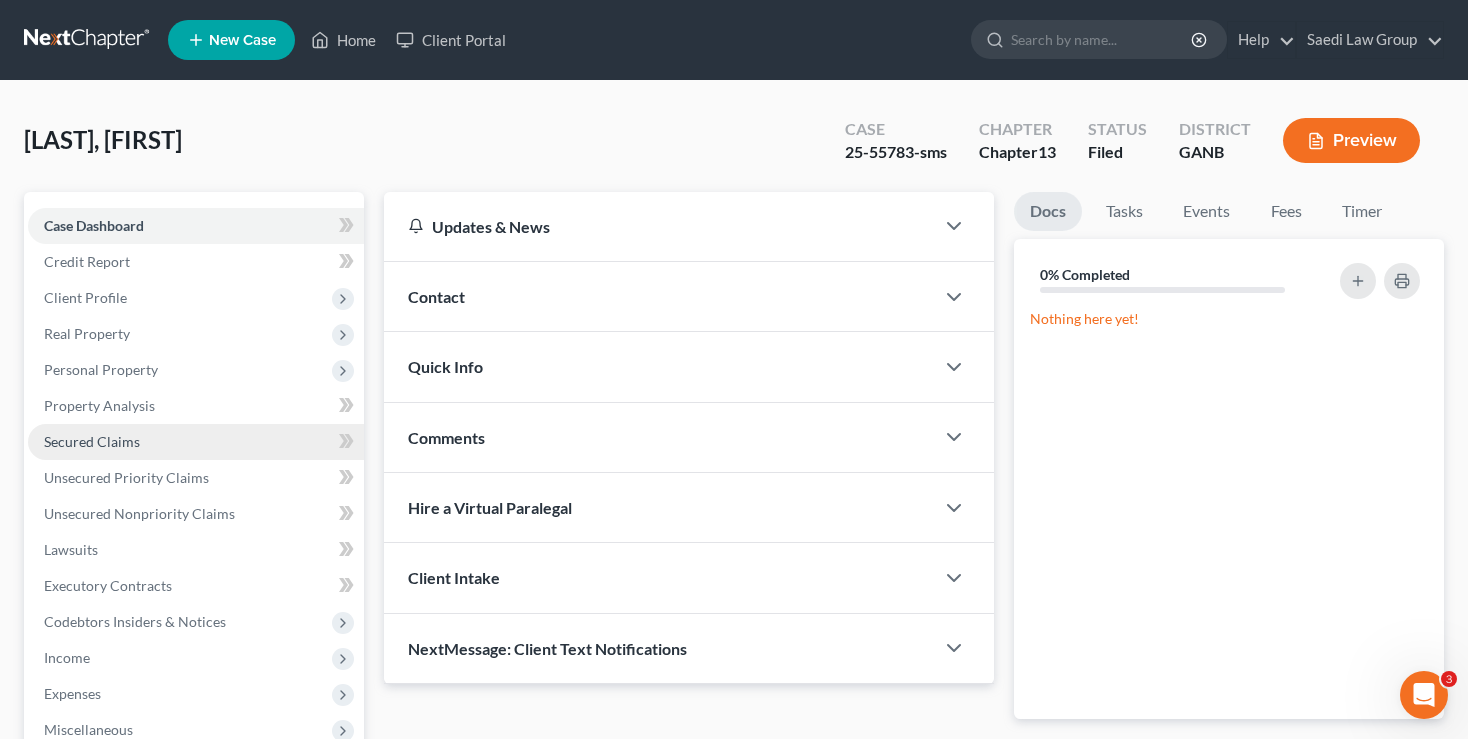 click on "Secured Claims" at bounding box center (92, 441) 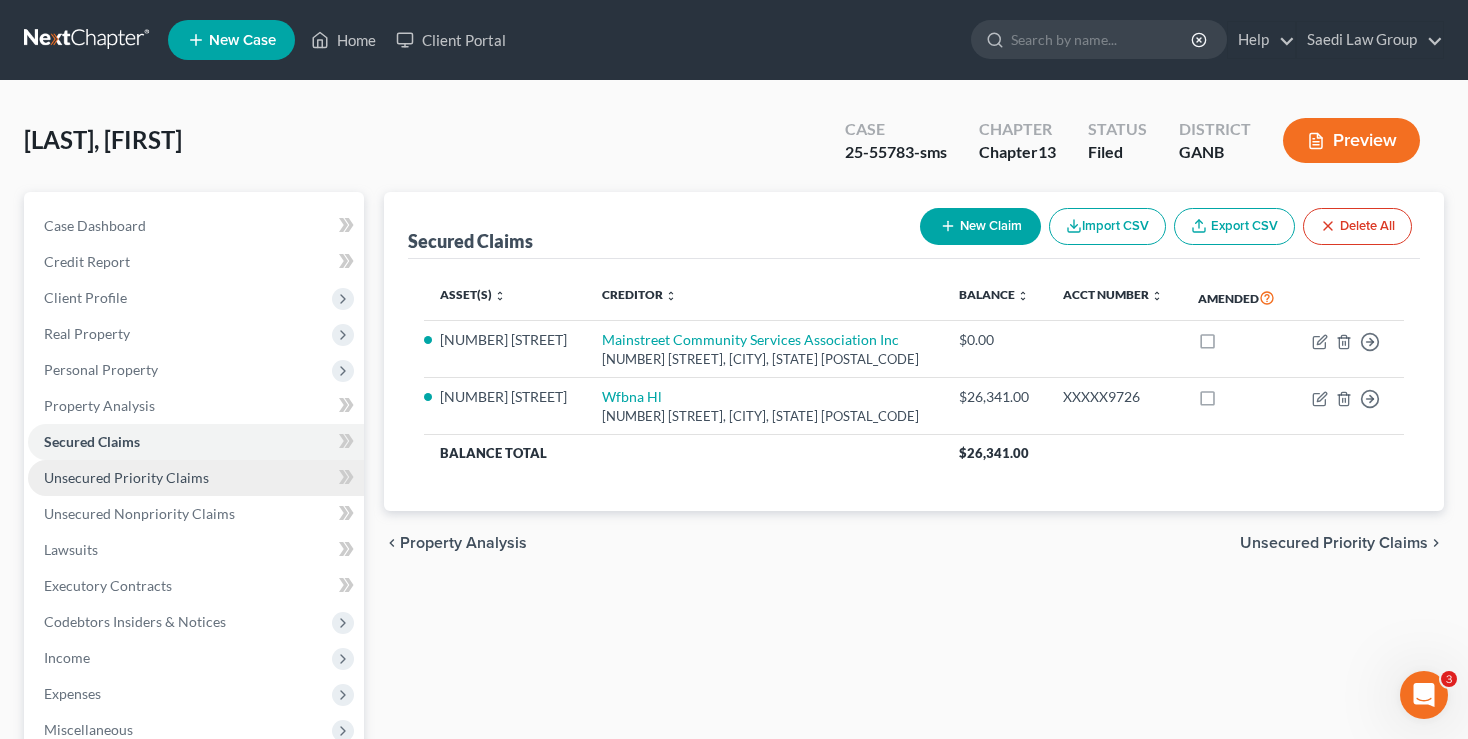 click on "Unsecured Priority Claims" at bounding box center (126, 477) 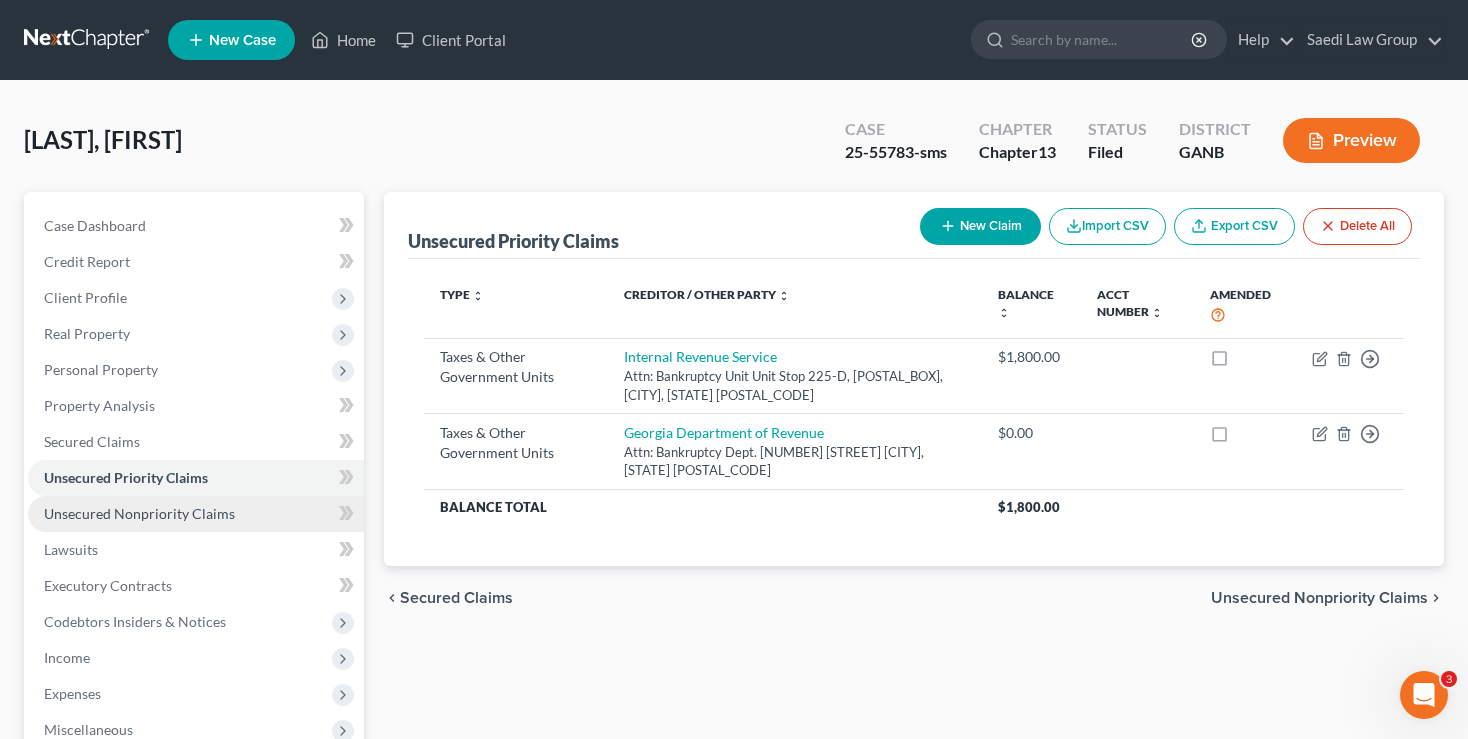 click on "Unsecured Nonpriority Claims" at bounding box center [196, 514] 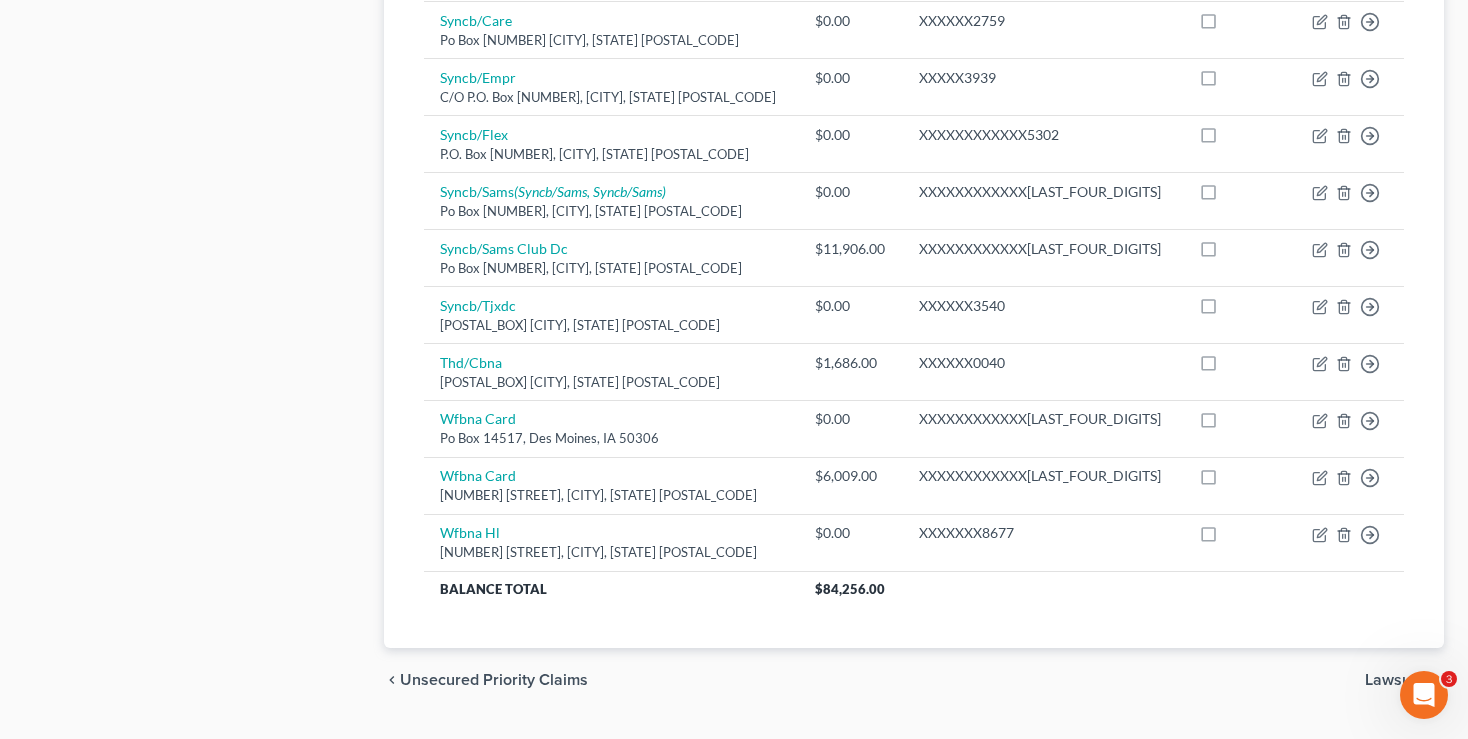 scroll, scrollTop: 1175, scrollLeft: 0, axis: vertical 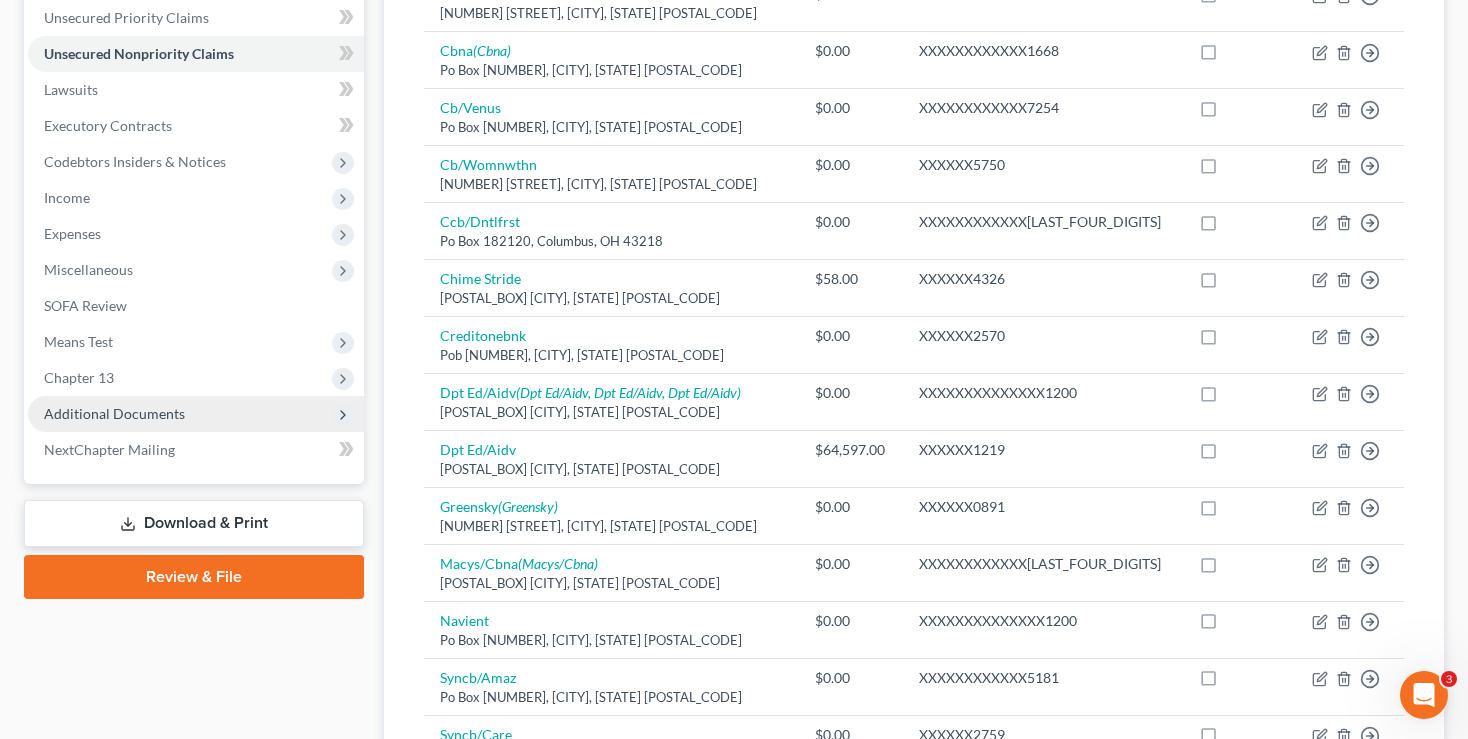 click on "Additional Documents" at bounding box center [114, 413] 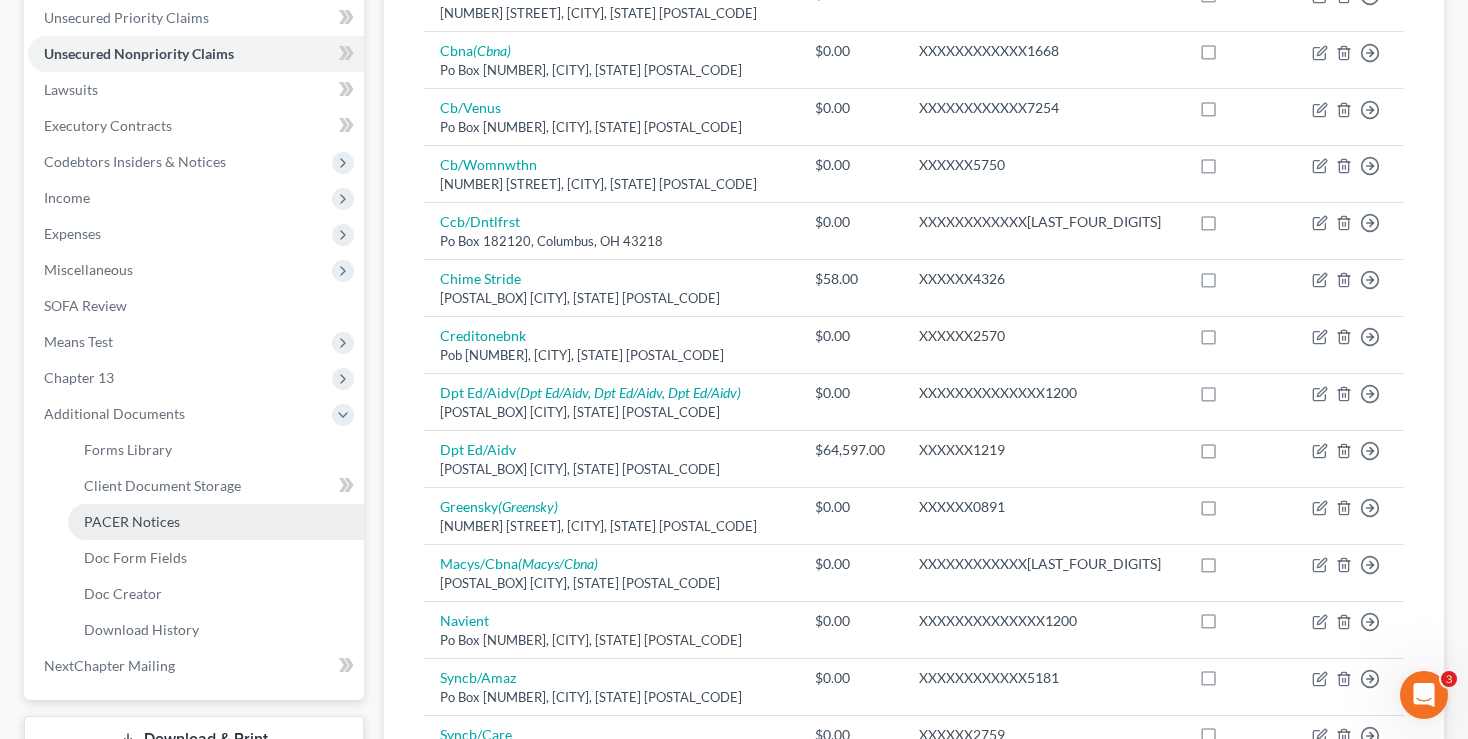 click on "PACER Notices" at bounding box center (132, 521) 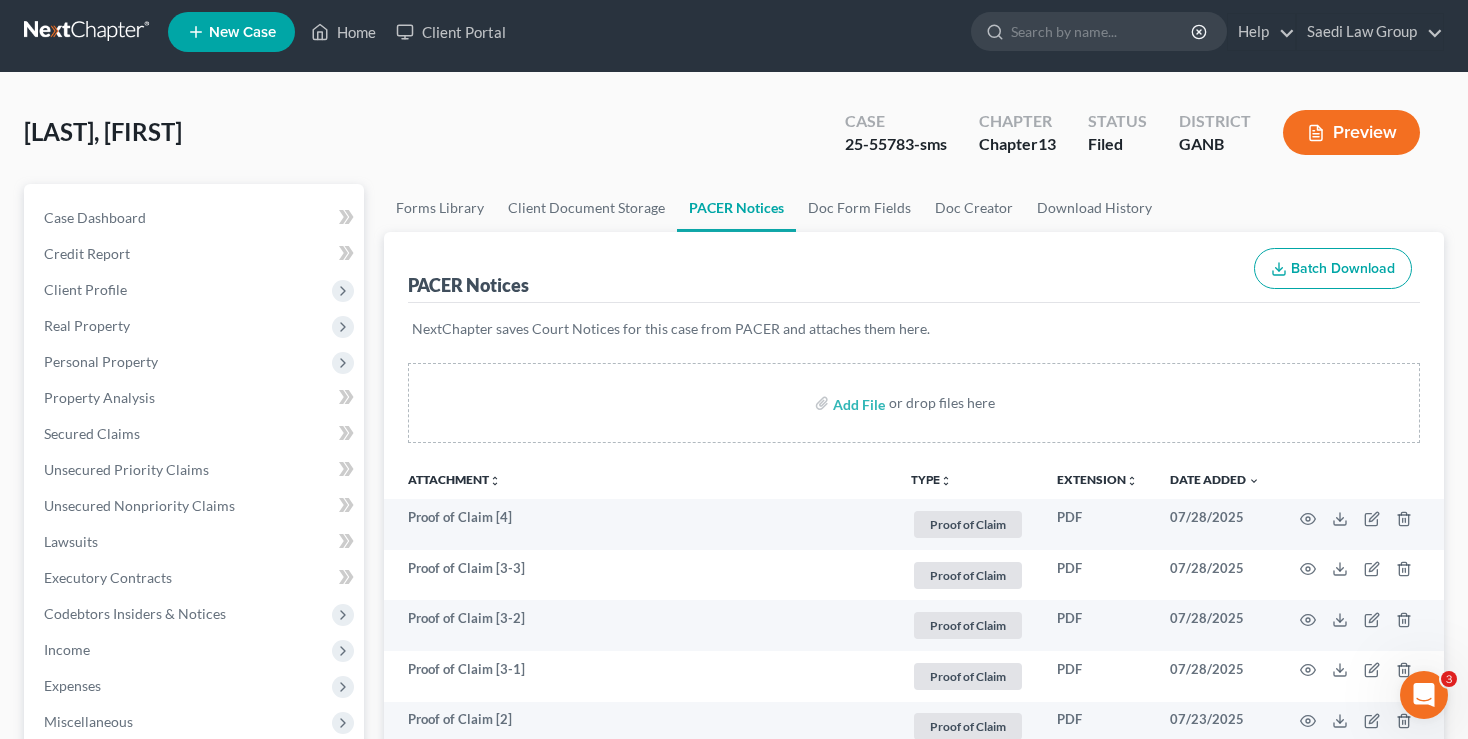 scroll, scrollTop: 0, scrollLeft: 0, axis: both 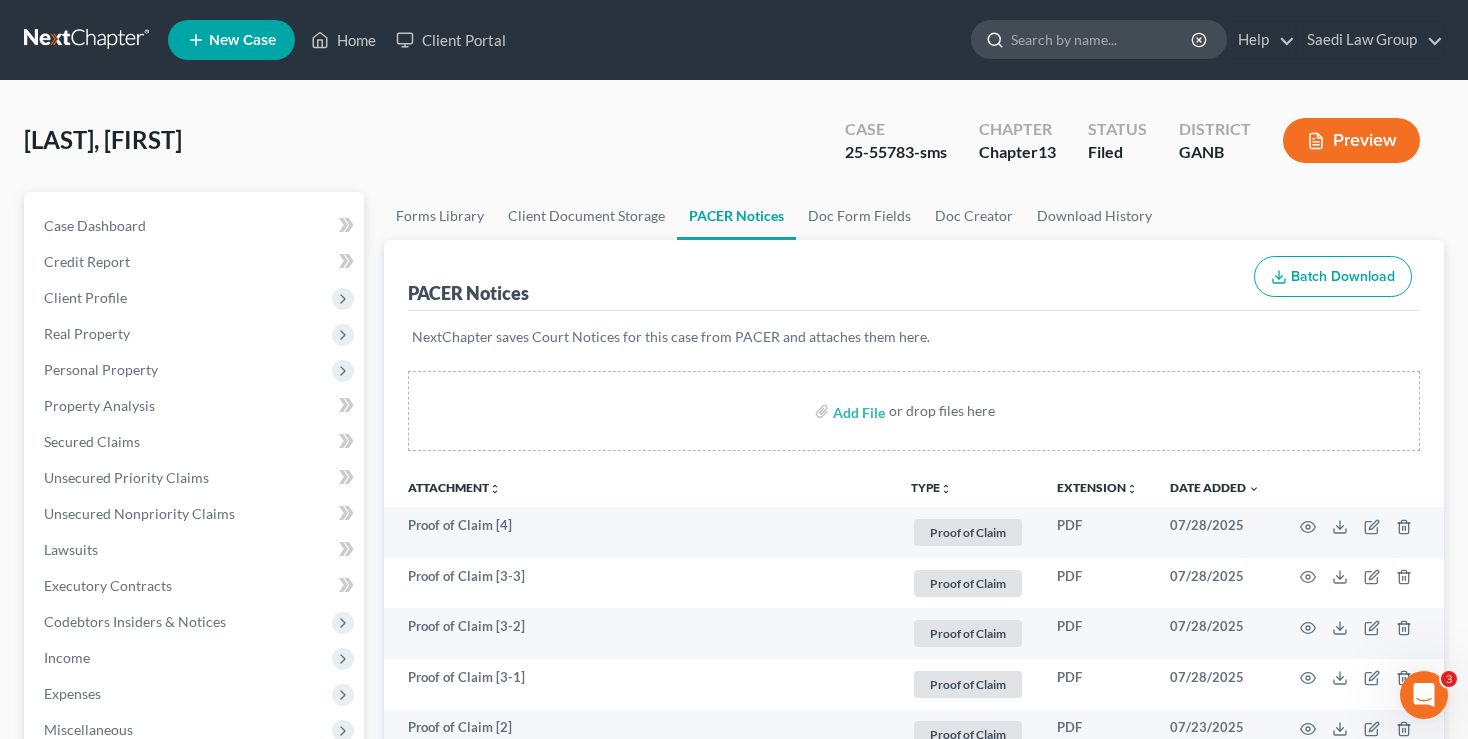 click at bounding box center (1102, 39) 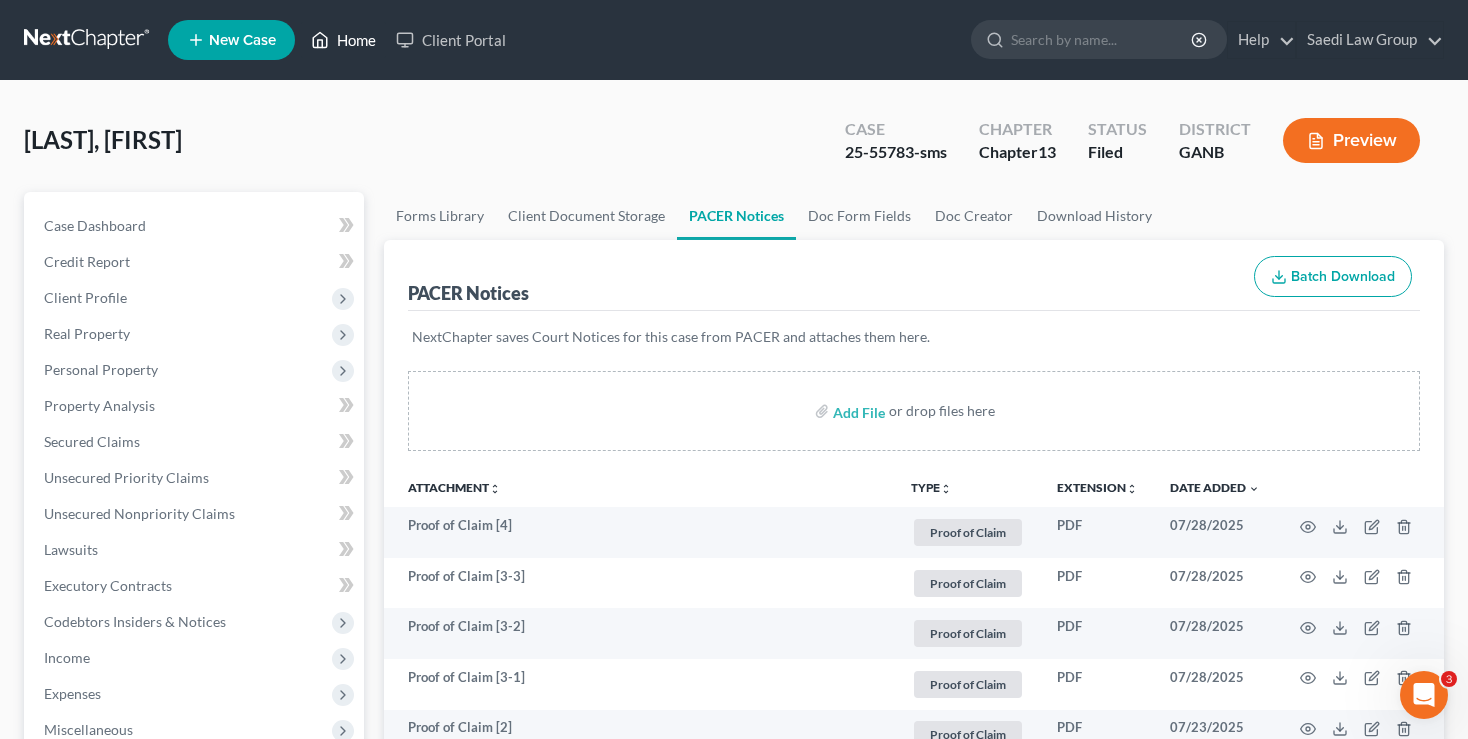 click on "Home" at bounding box center [343, 40] 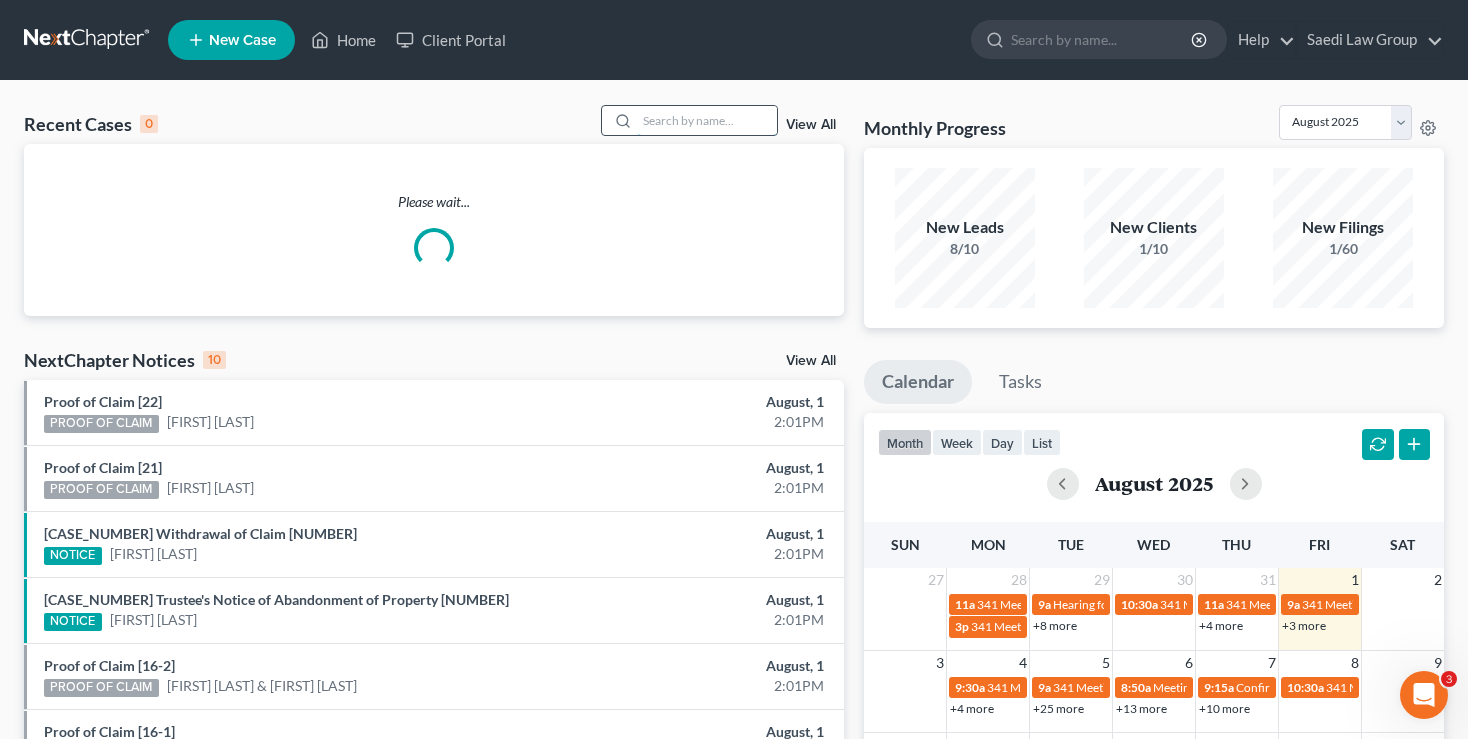 click at bounding box center [707, 120] 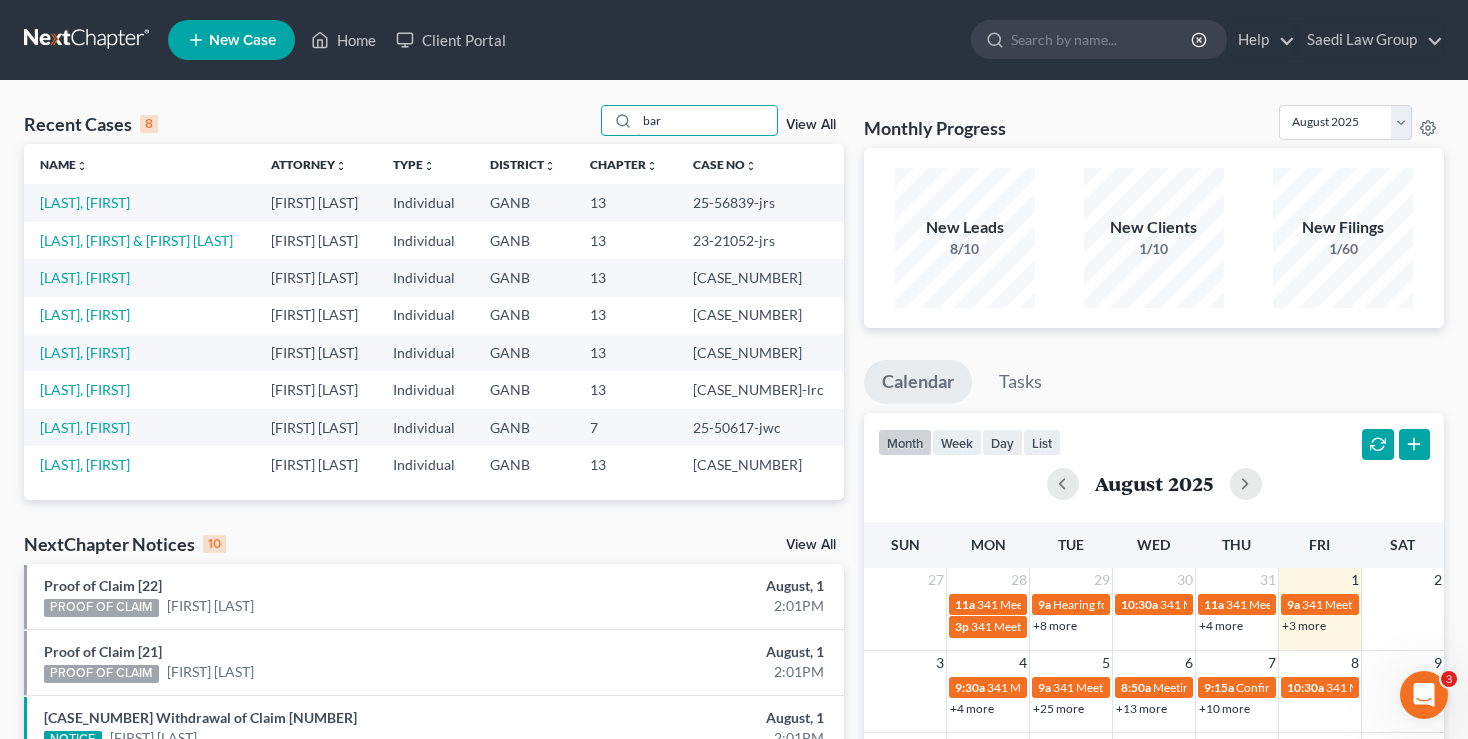 type on "bar" 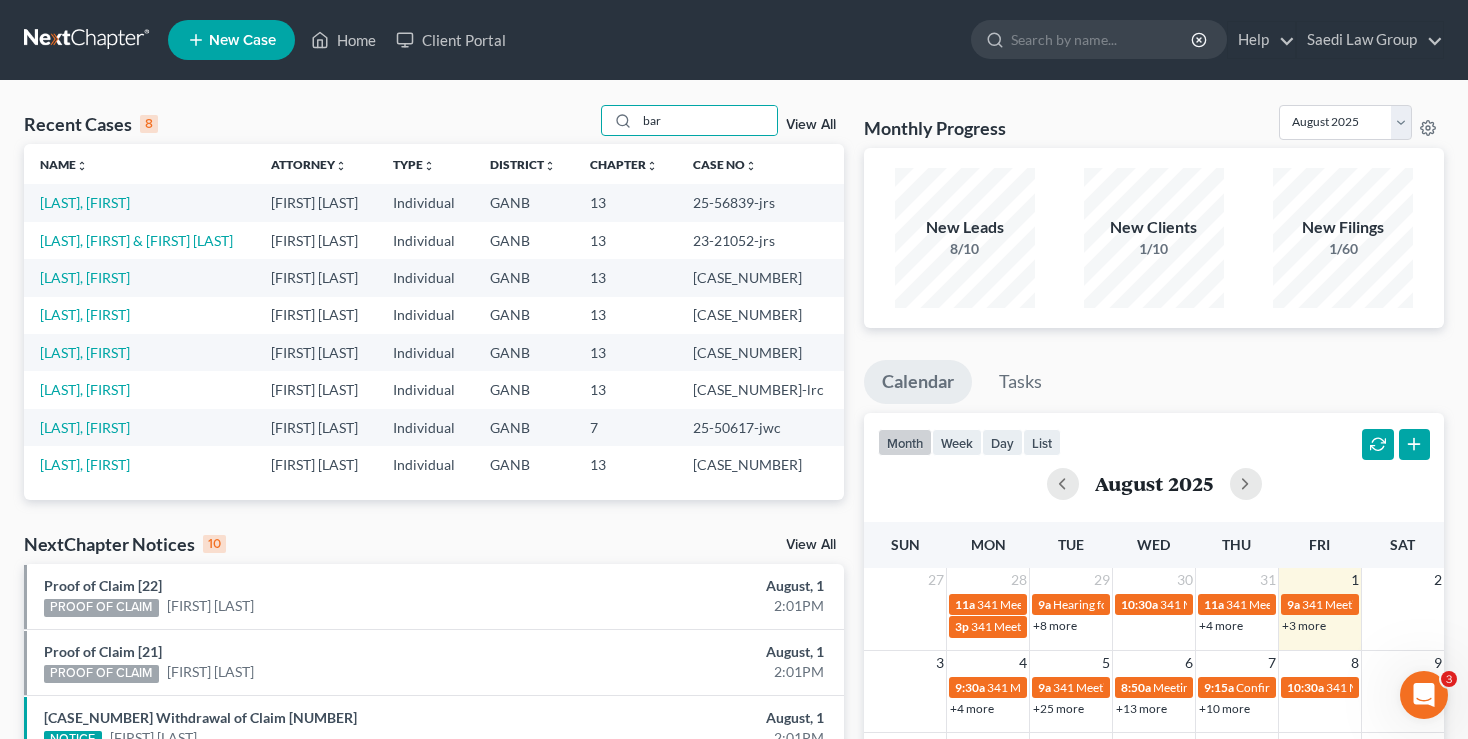 click on "View All" at bounding box center [811, 125] 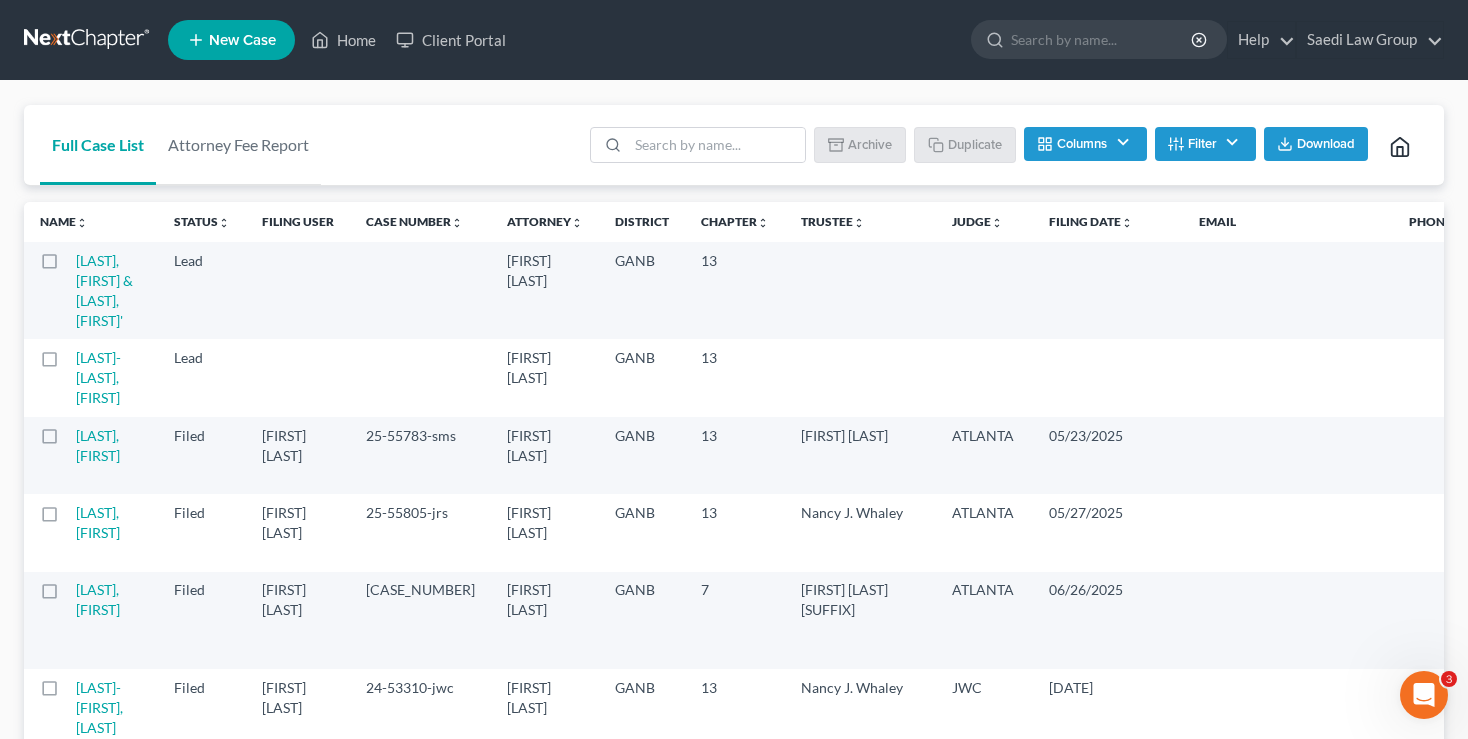 click on "Filter" at bounding box center (1205, 144) 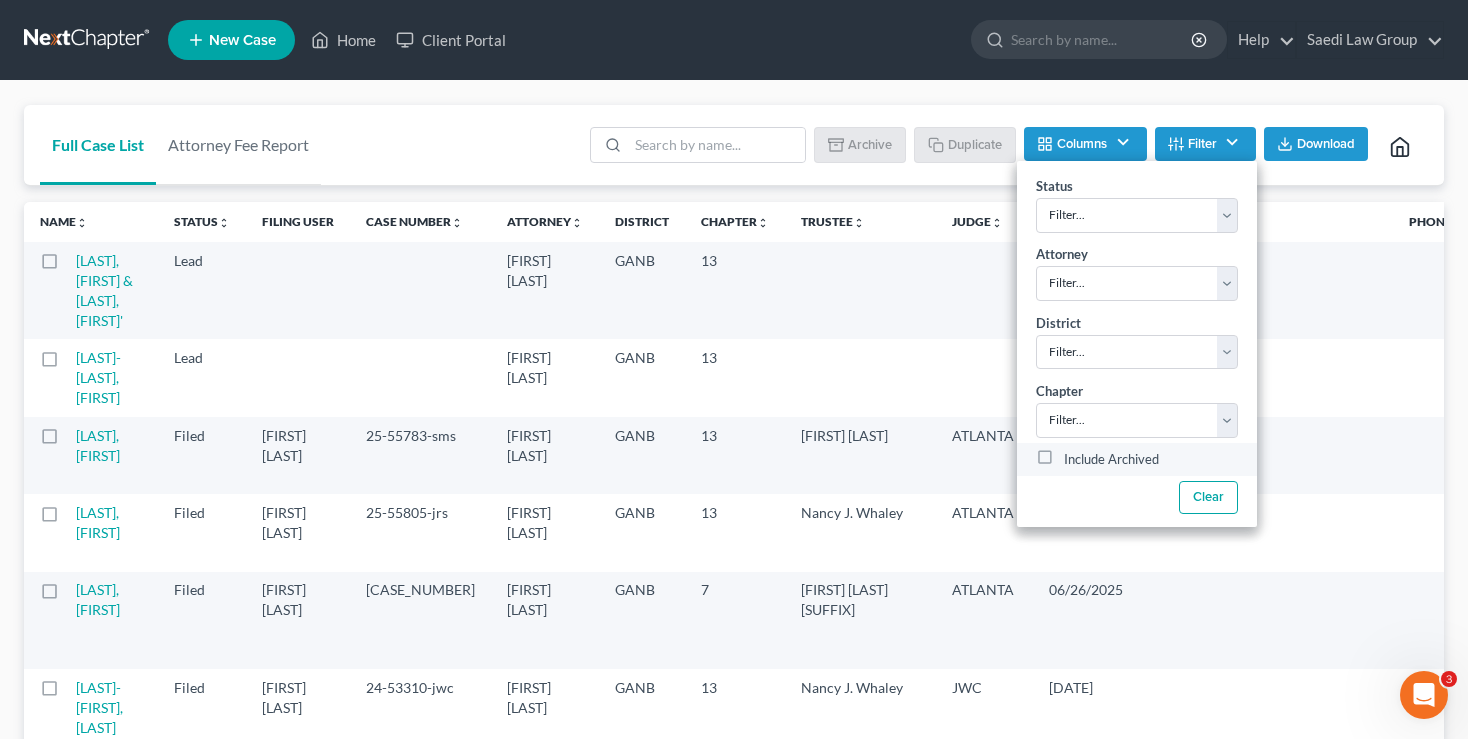 click on "Include Archived" at bounding box center [1111, 460] 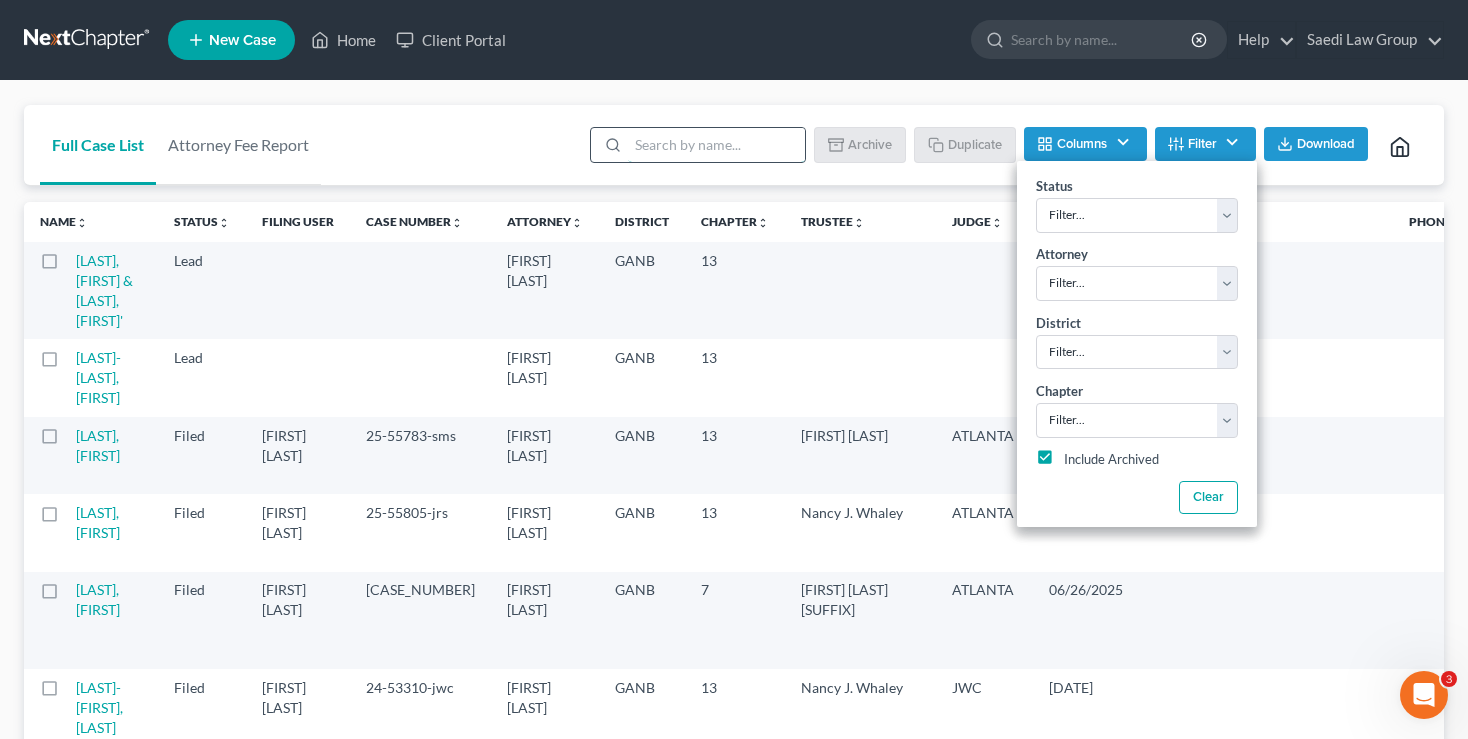 click at bounding box center [716, 145] 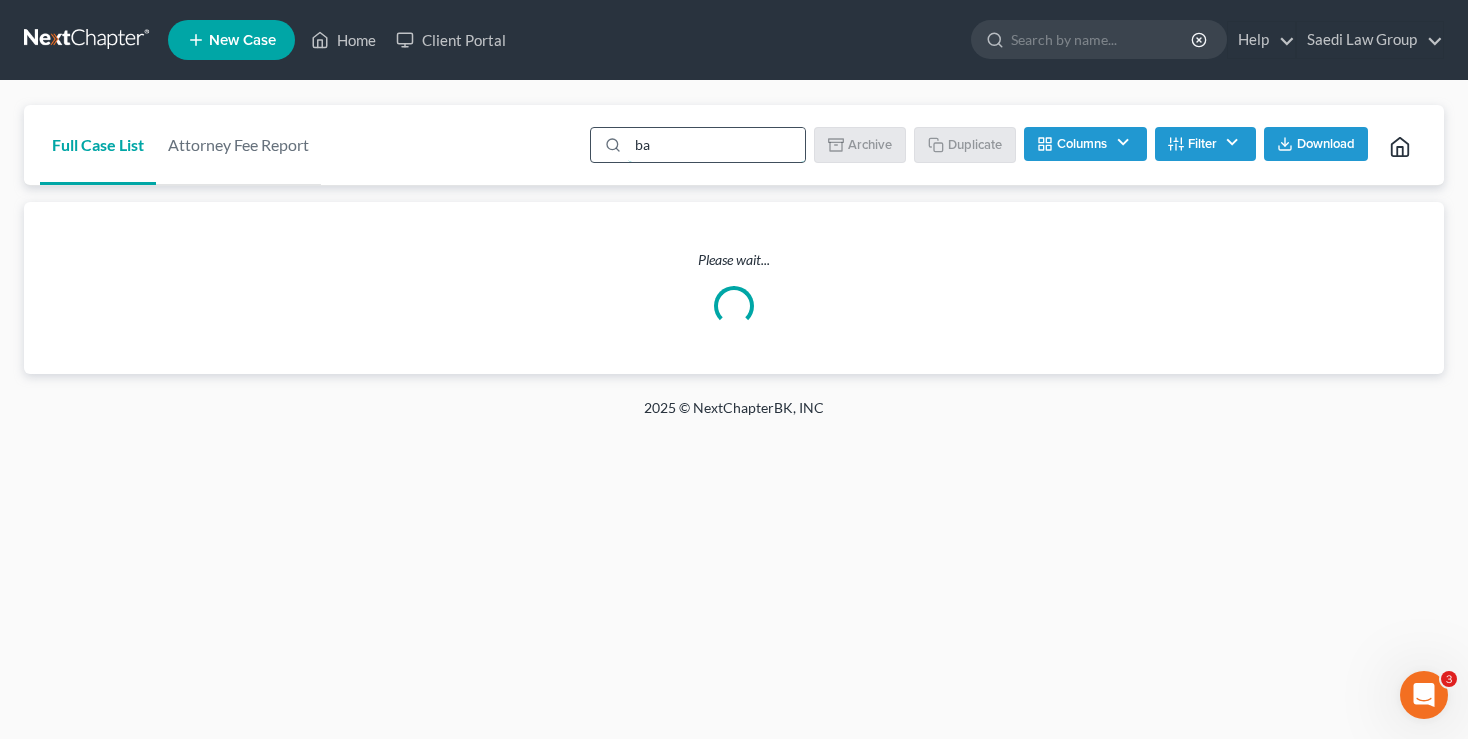 type on "bar" 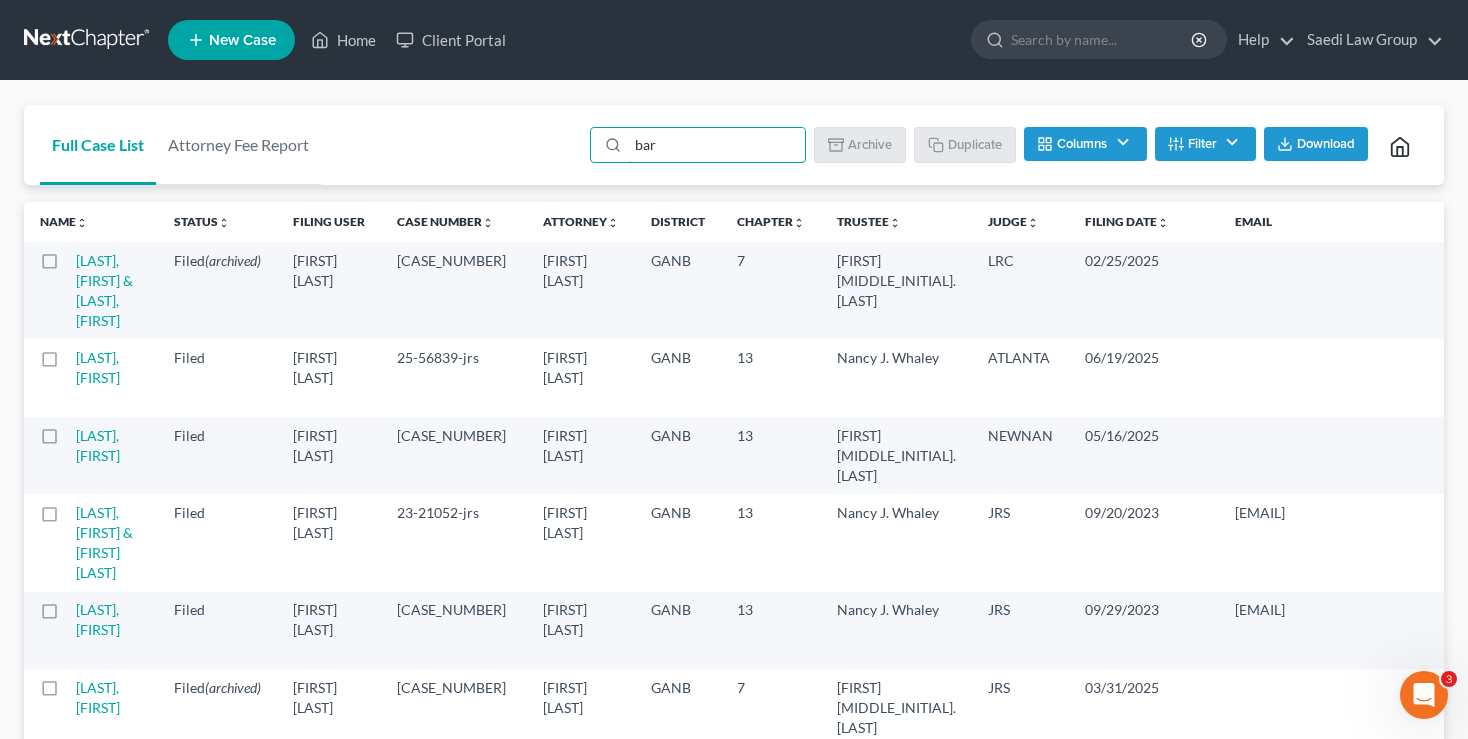 click on "[LAST], [FIRST] & [LAST], [FIRST]" at bounding box center [117, 290] 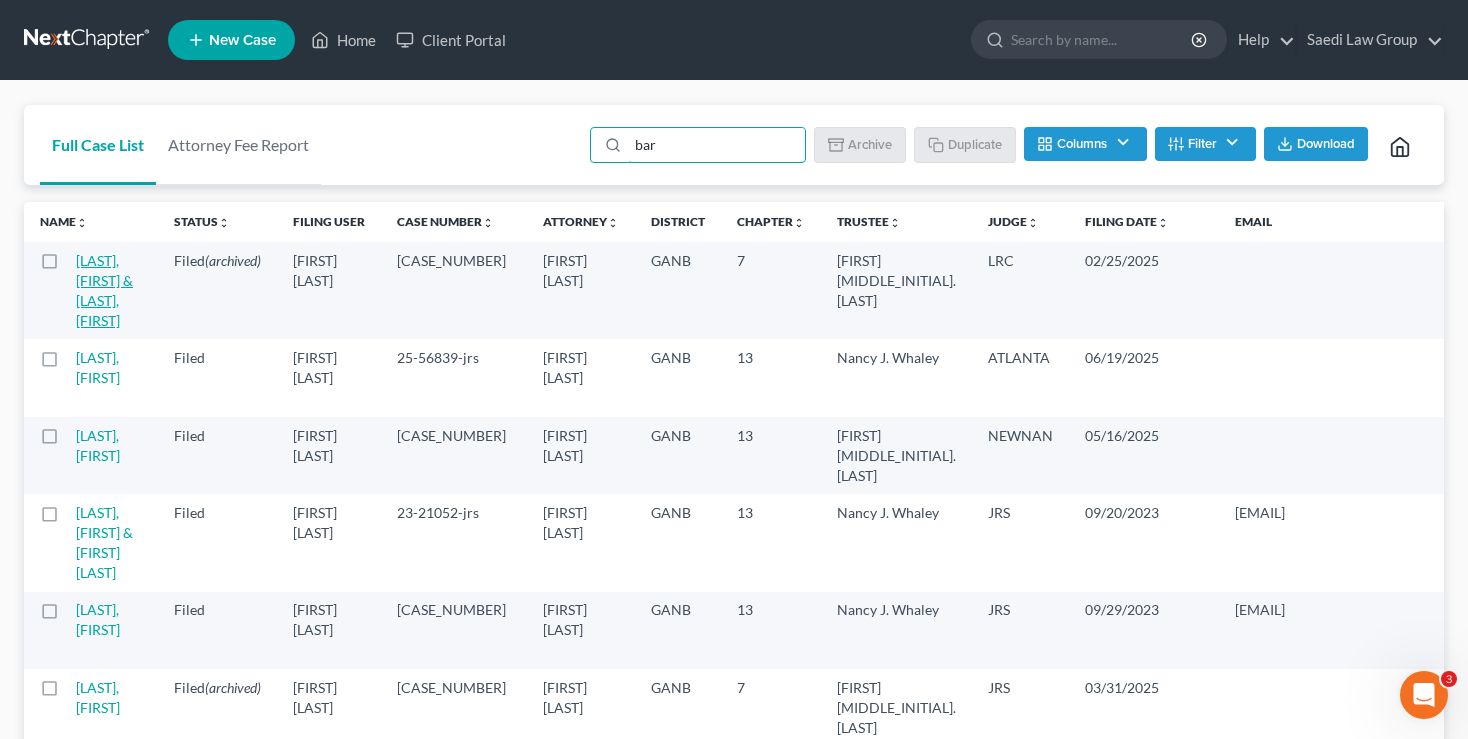 click on "[LAST], [FIRST] & [LAST], [FIRST]" at bounding box center [104, 290] 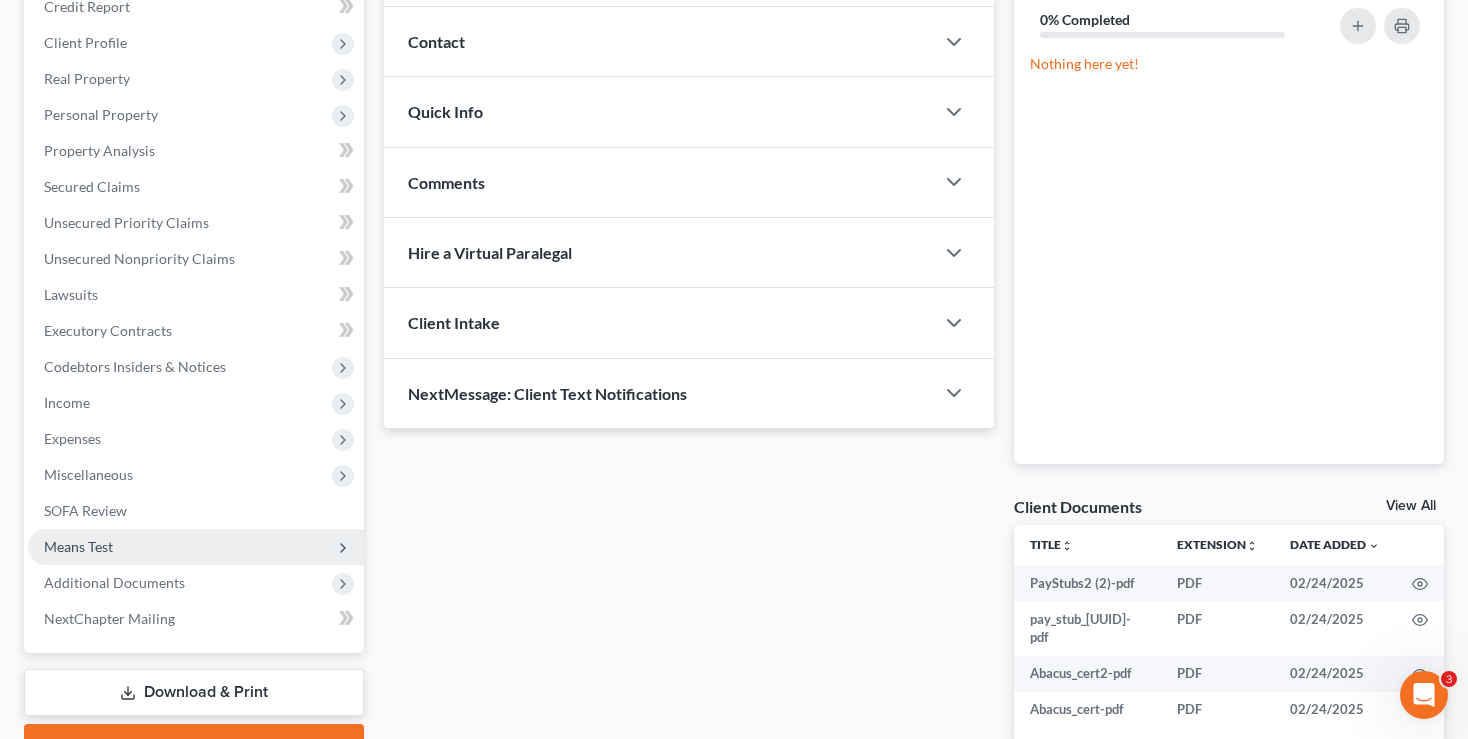 scroll, scrollTop: 254, scrollLeft: 0, axis: vertical 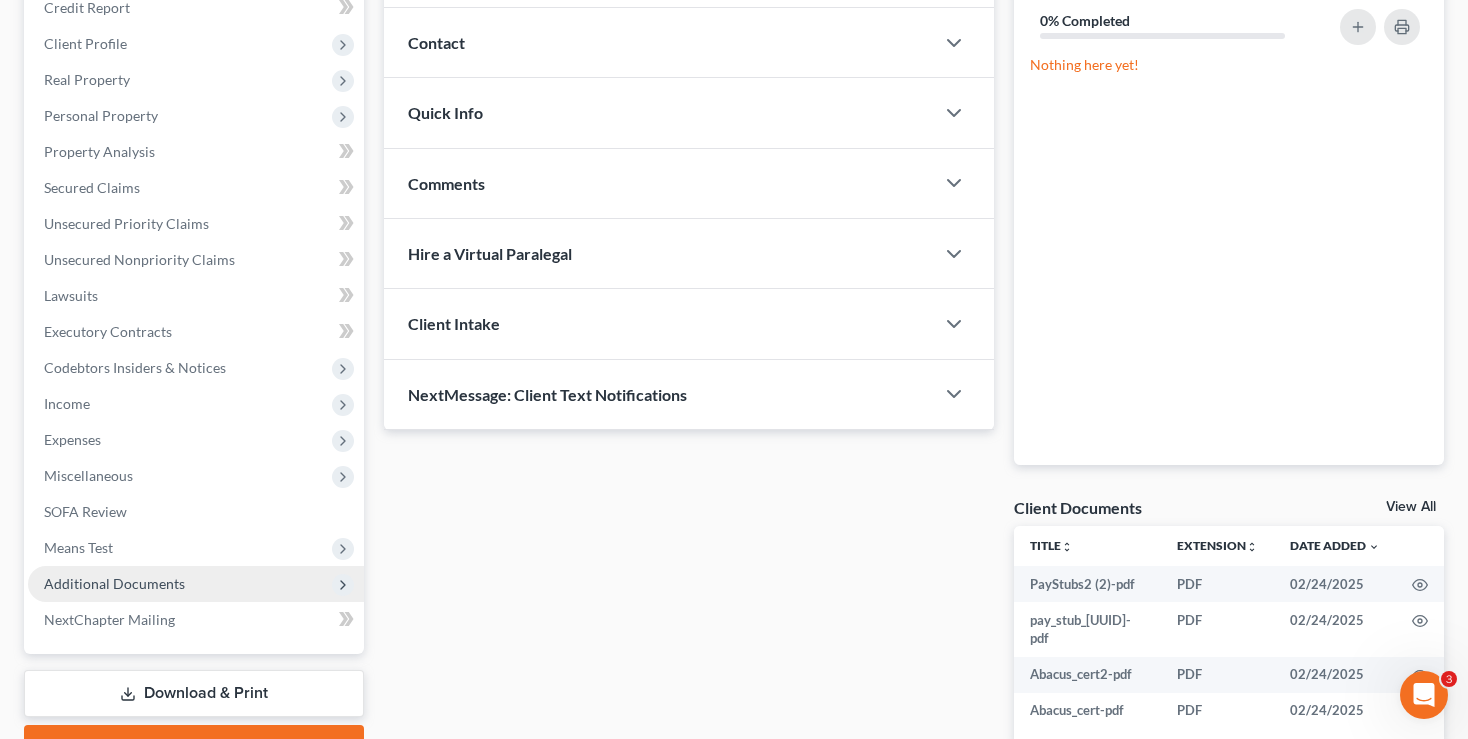 click on "Additional Documents" at bounding box center (196, 584) 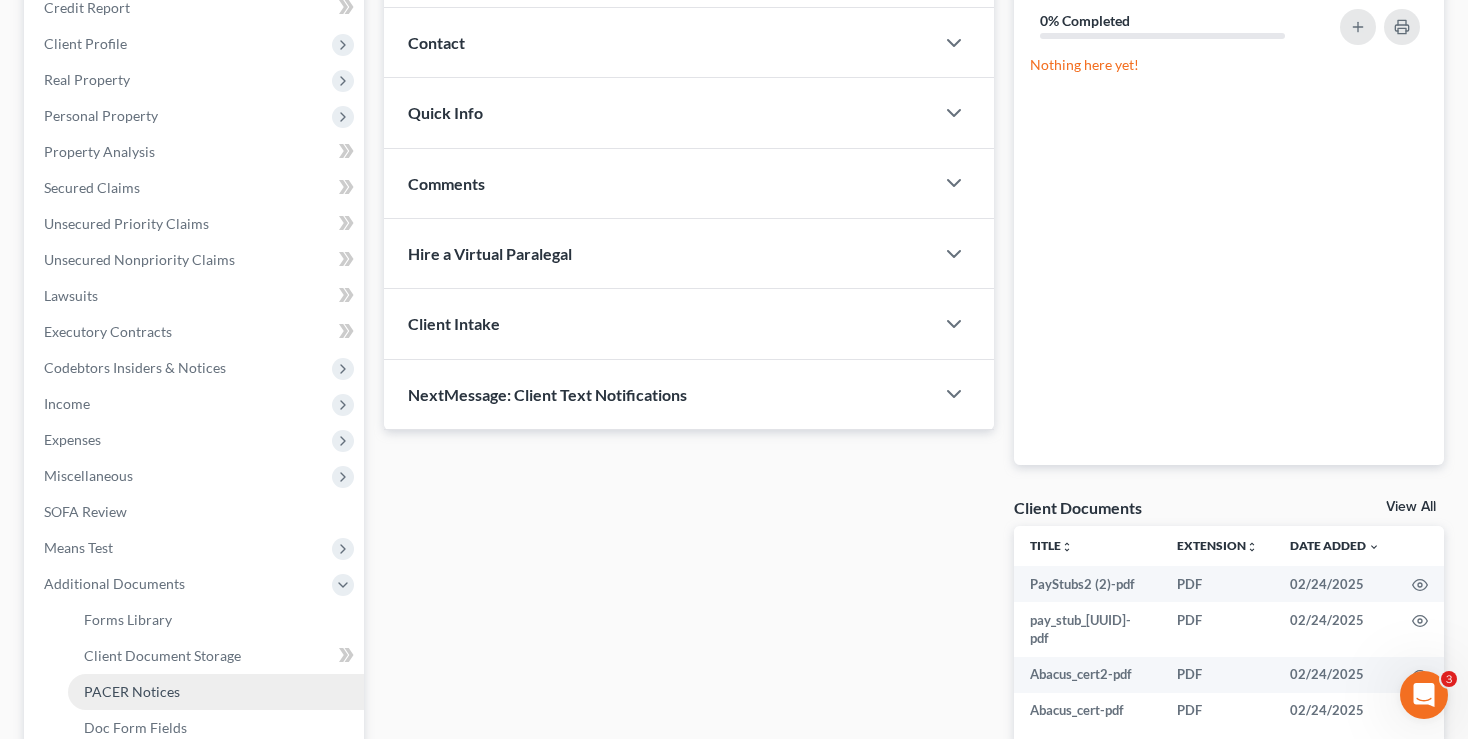 click on "PACER Notices" at bounding box center [132, 691] 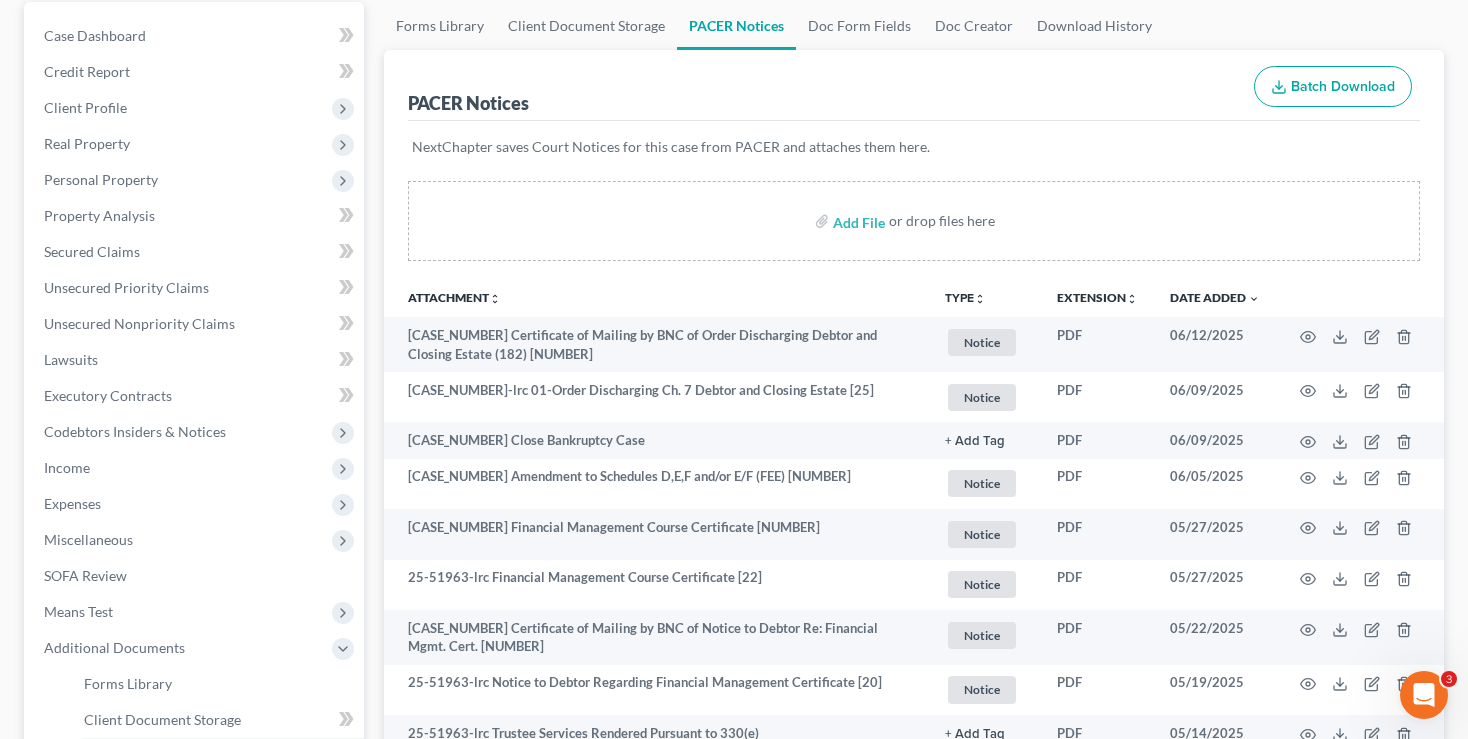 scroll, scrollTop: 189, scrollLeft: 0, axis: vertical 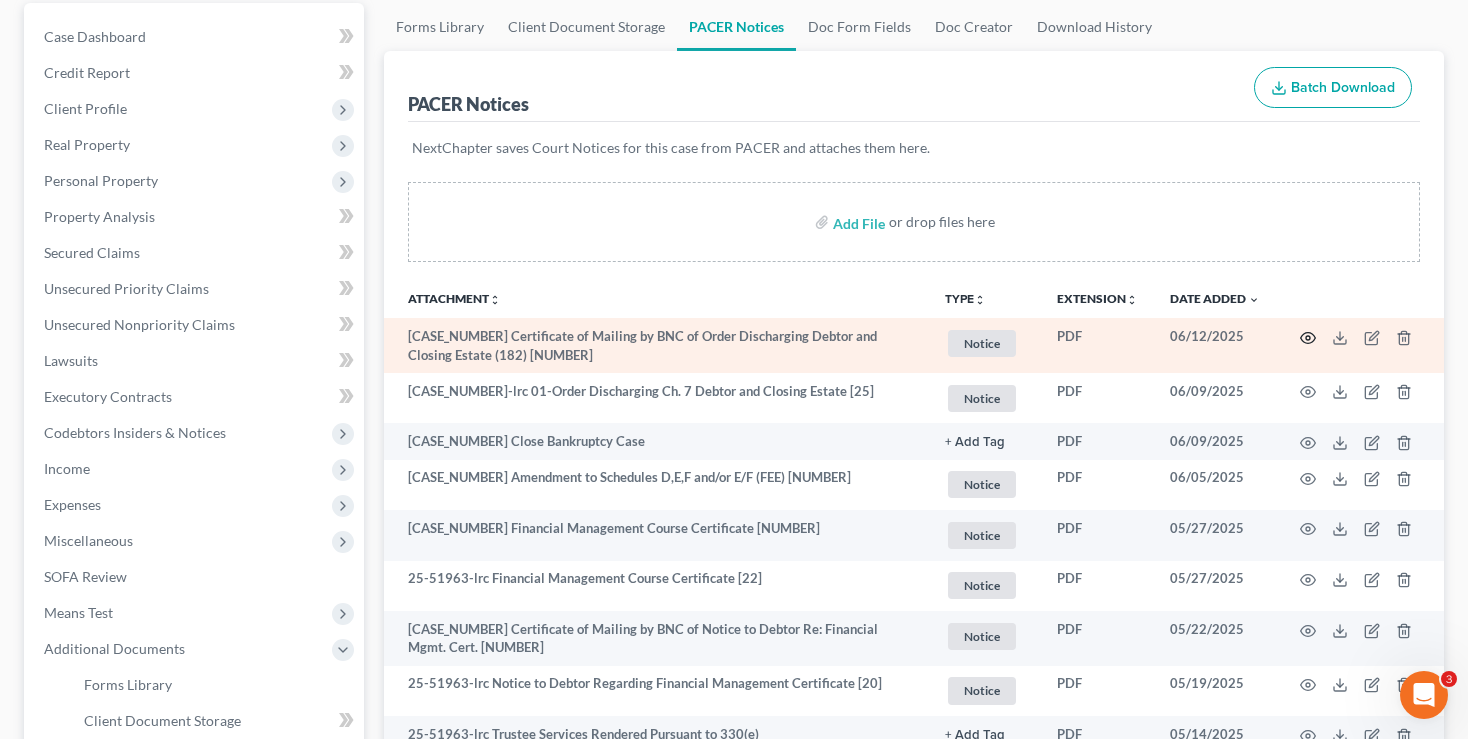 click 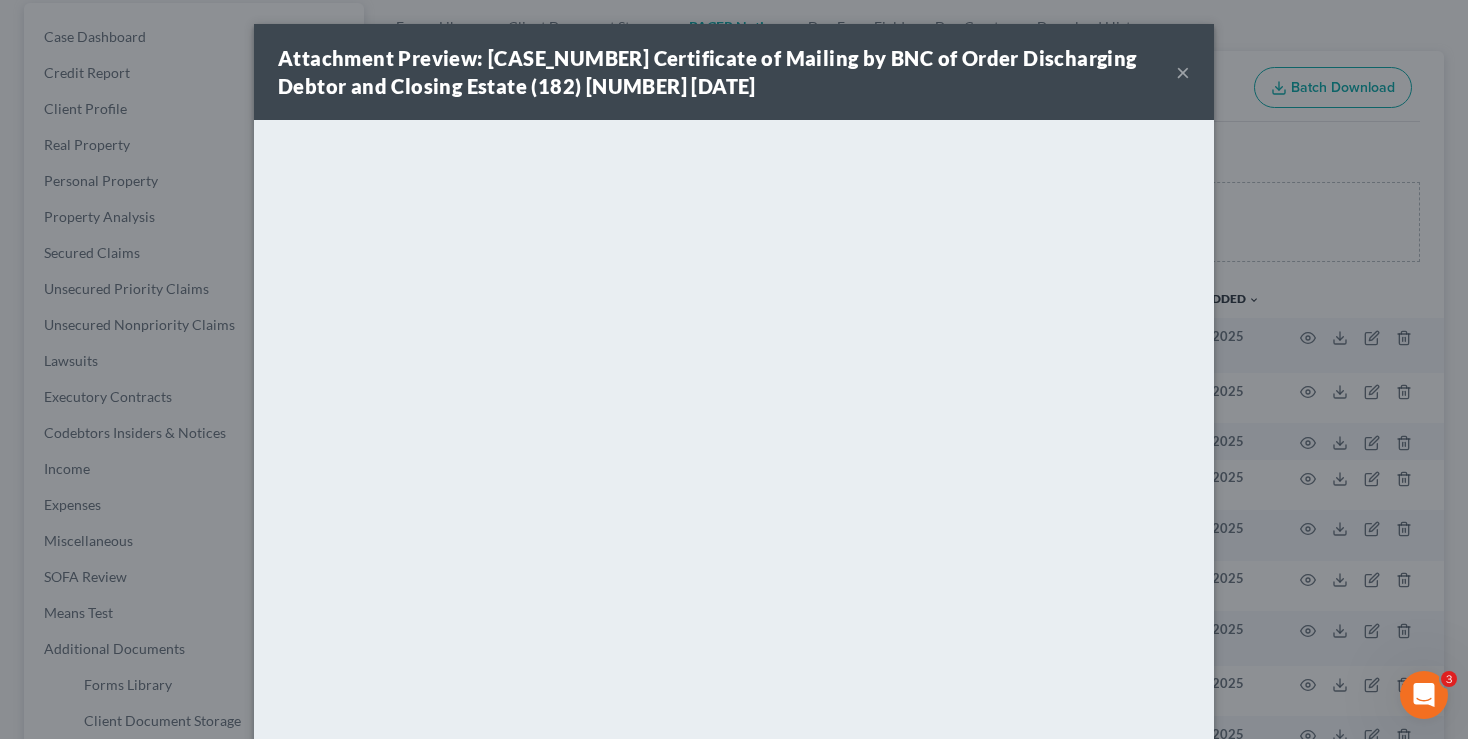 click on "×" at bounding box center [1183, 72] 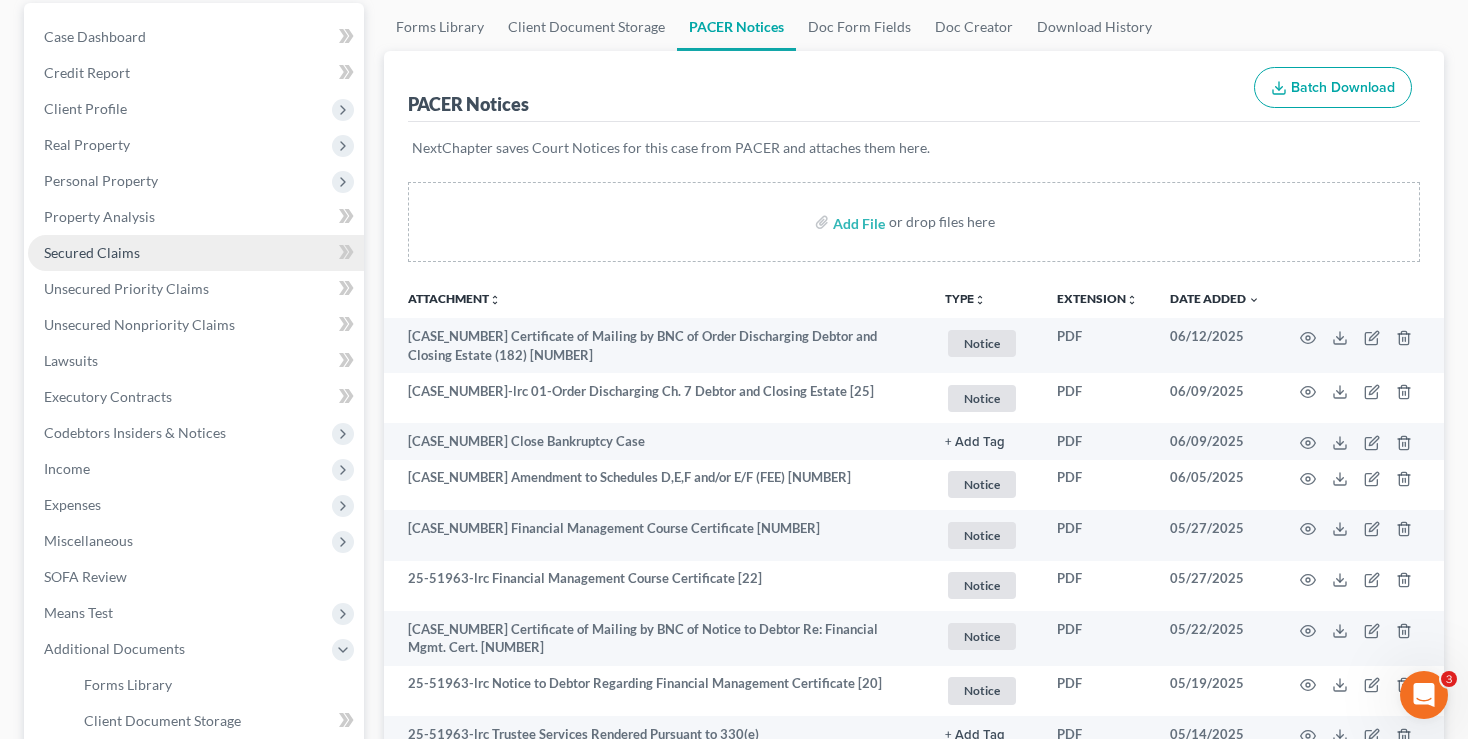click on "Secured Claims" at bounding box center (196, 253) 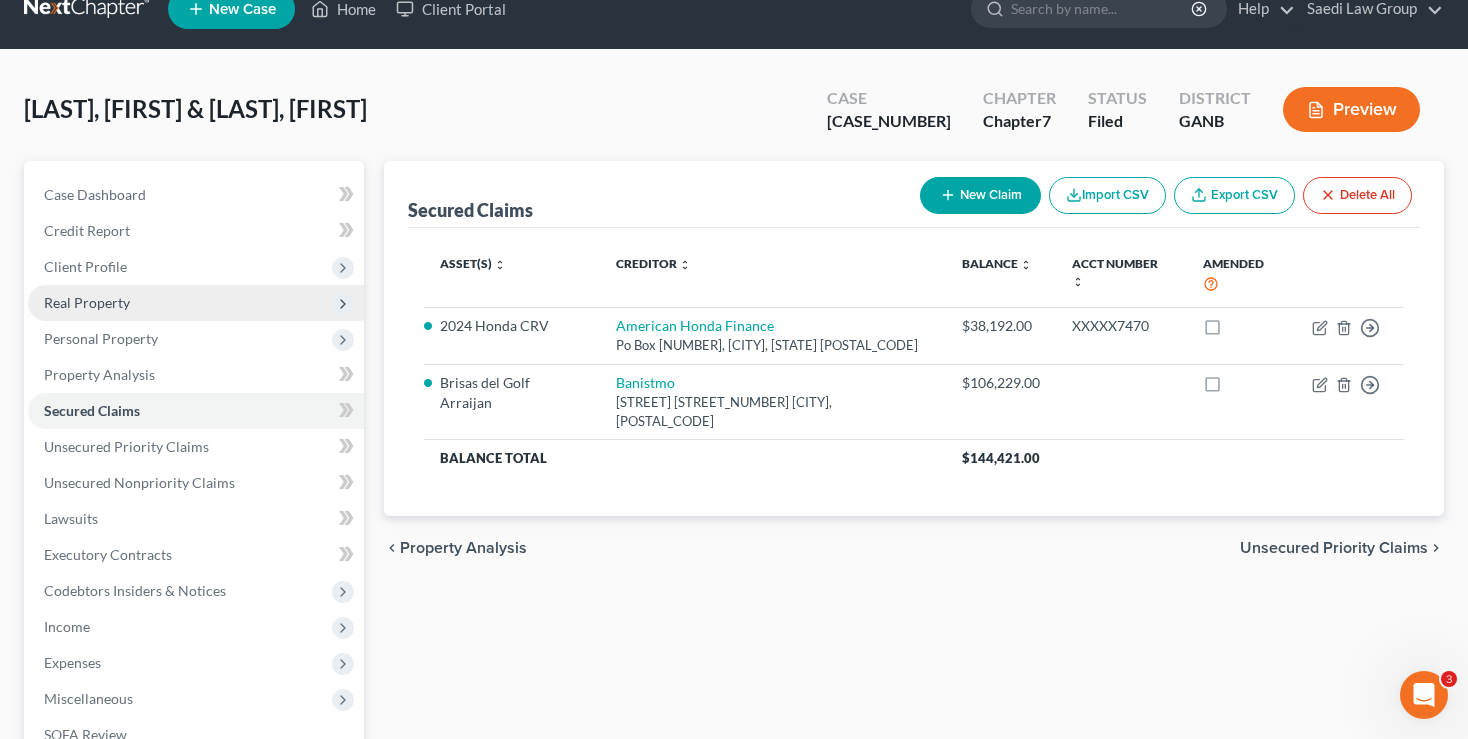 scroll, scrollTop: 0, scrollLeft: 0, axis: both 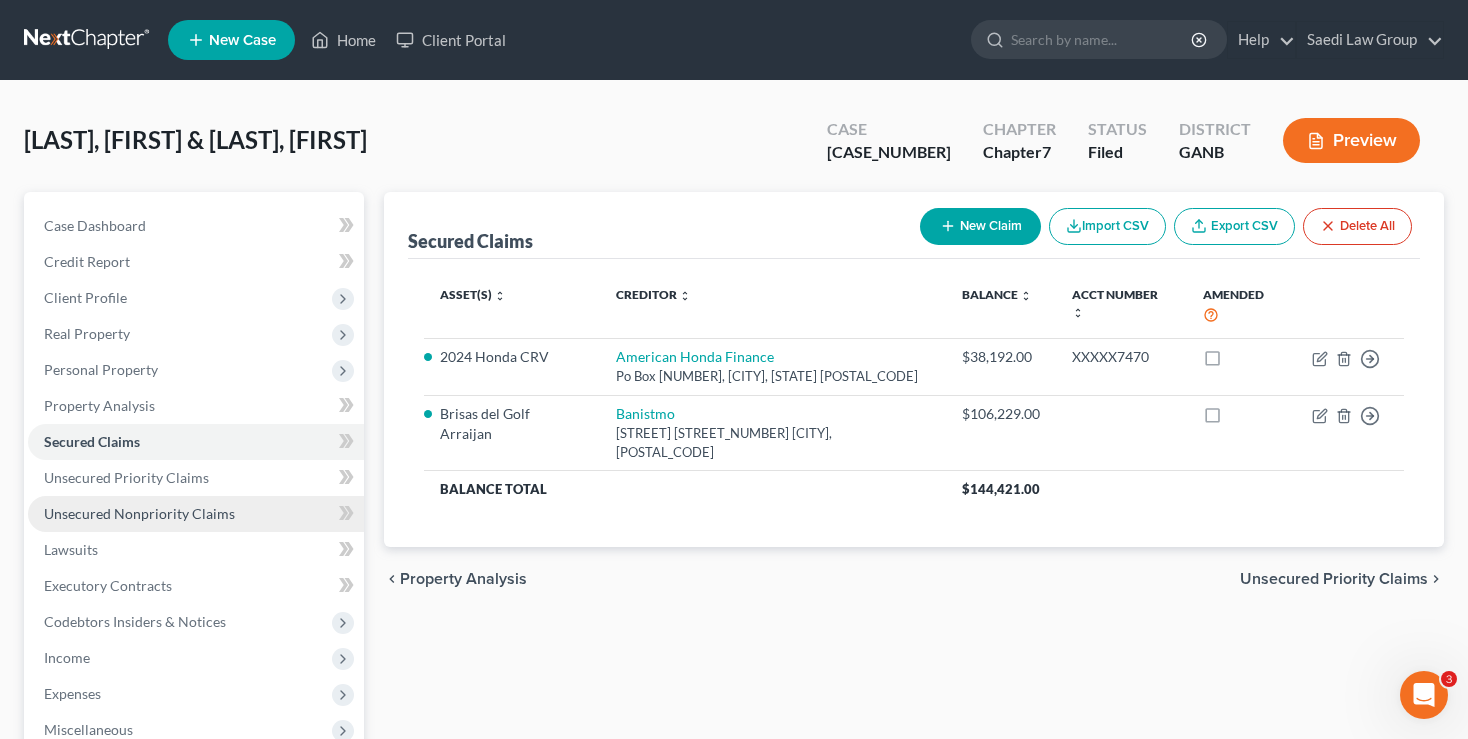 click on "Unsecured Nonpriority Claims" at bounding box center [139, 513] 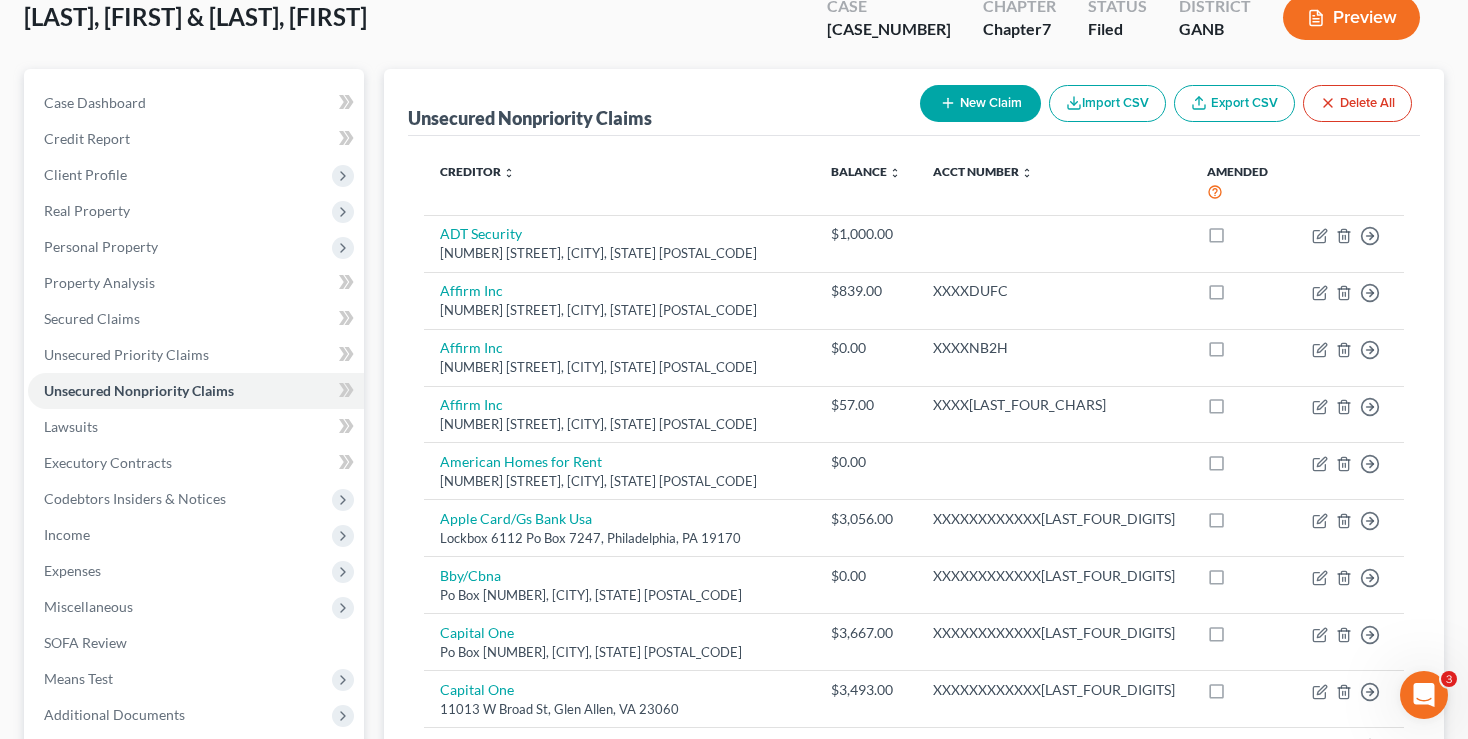 scroll, scrollTop: 161, scrollLeft: 0, axis: vertical 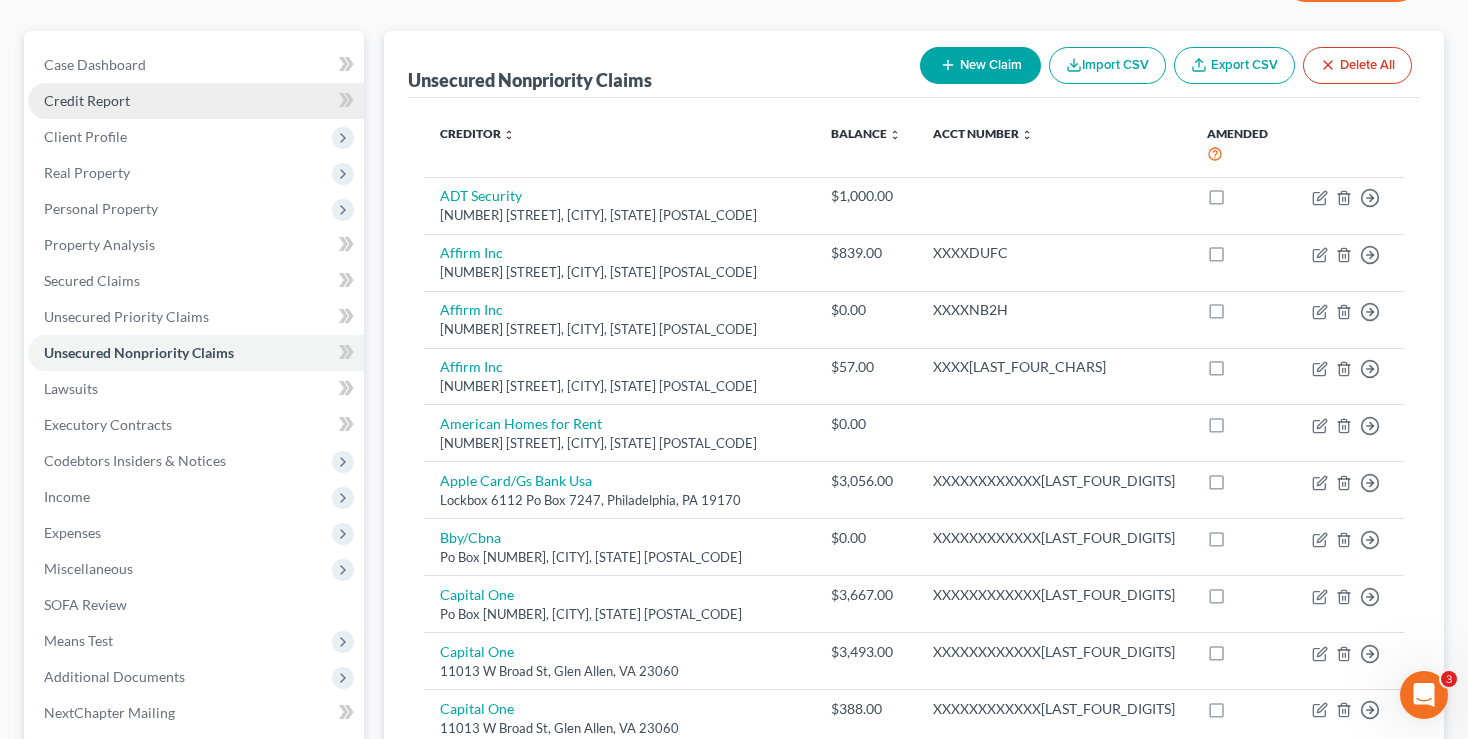 click on "Credit Report" at bounding box center [196, 101] 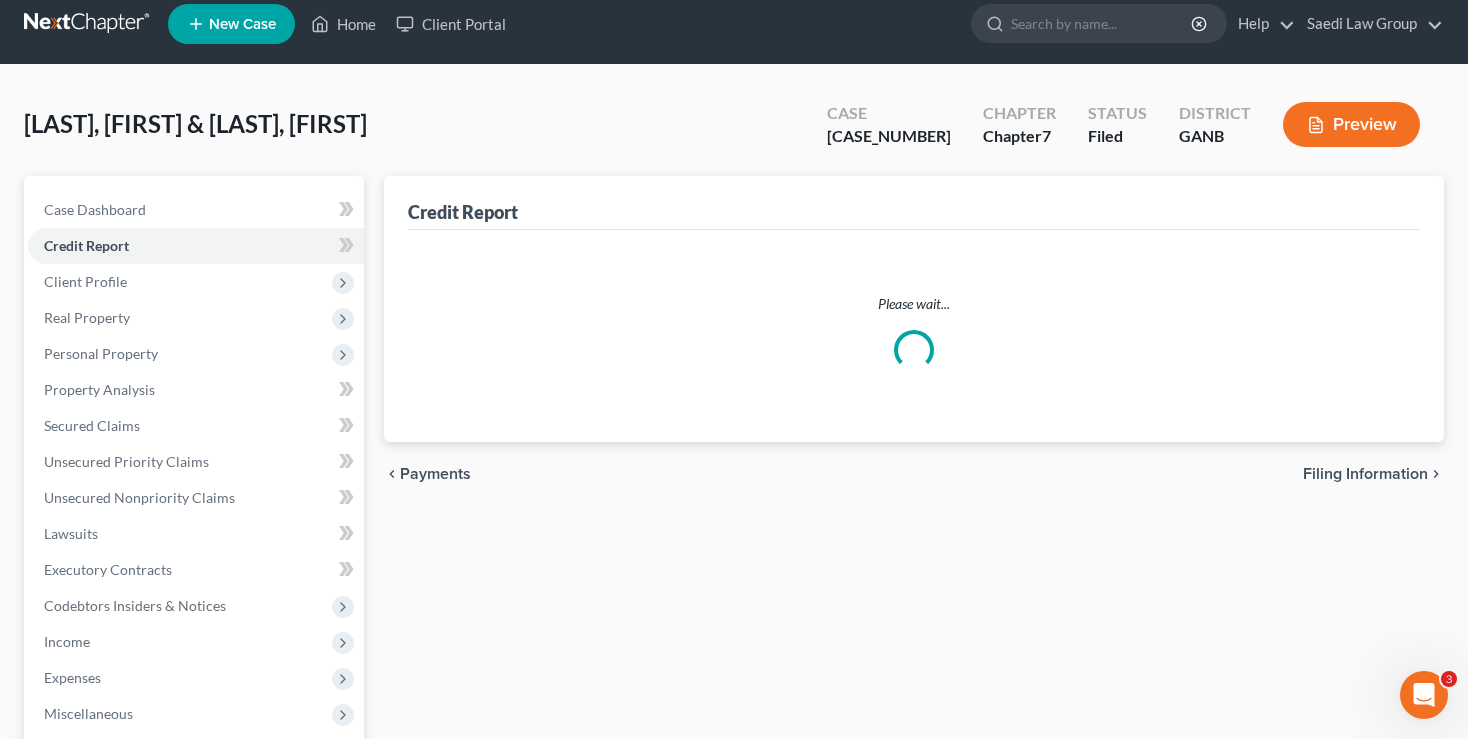 scroll, scrollTop: 0, scrollLeft: 0, axis: both 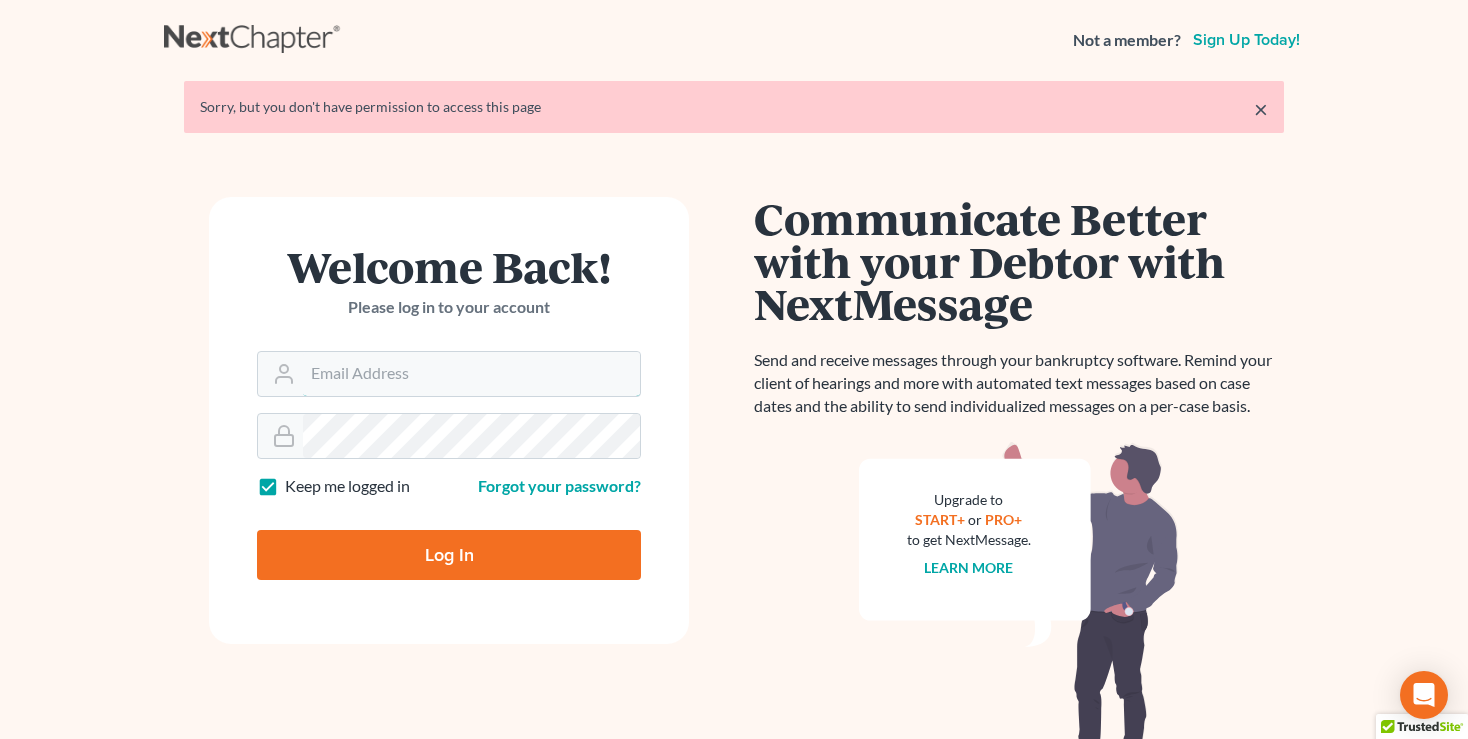 type on "[EMAIL]" 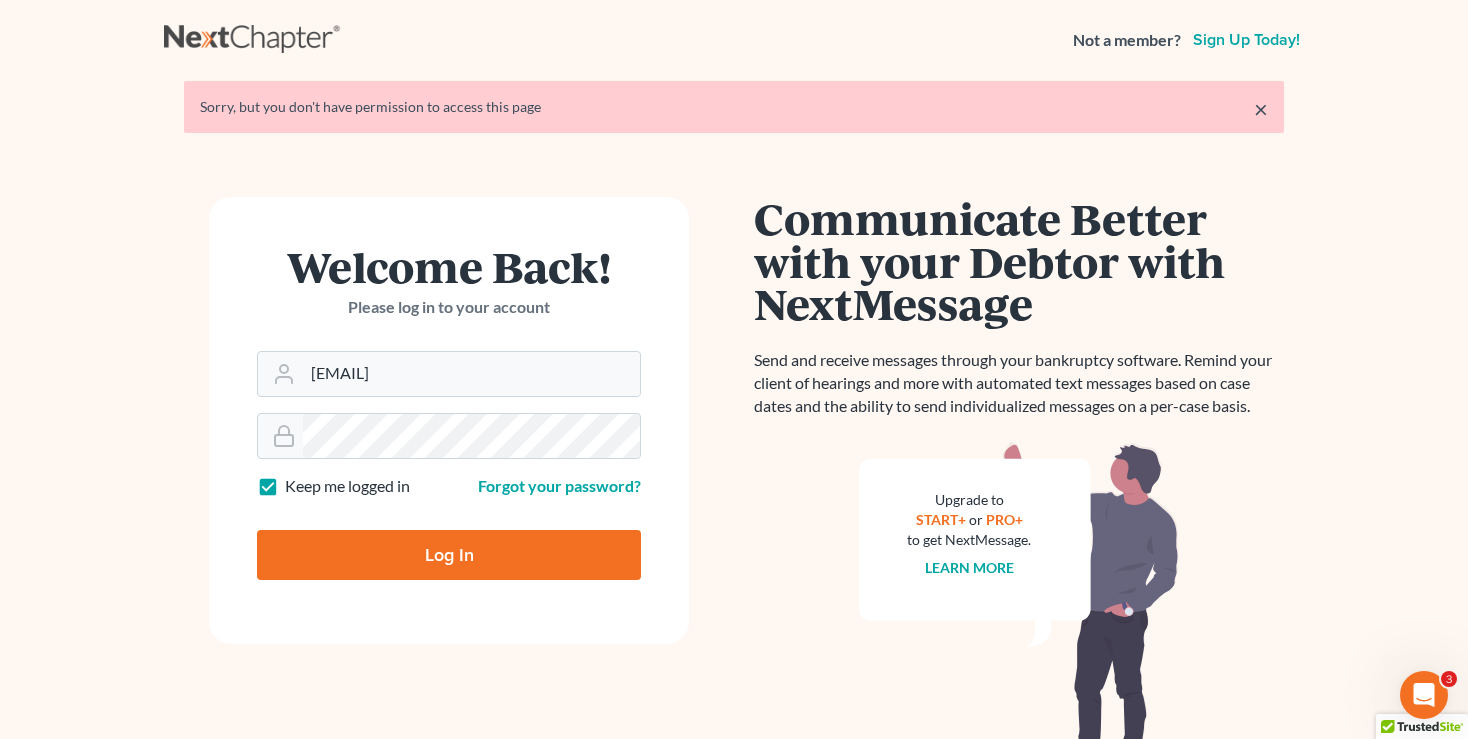scroll, scrollTop: 0, scrollLeft: 0, axis: both 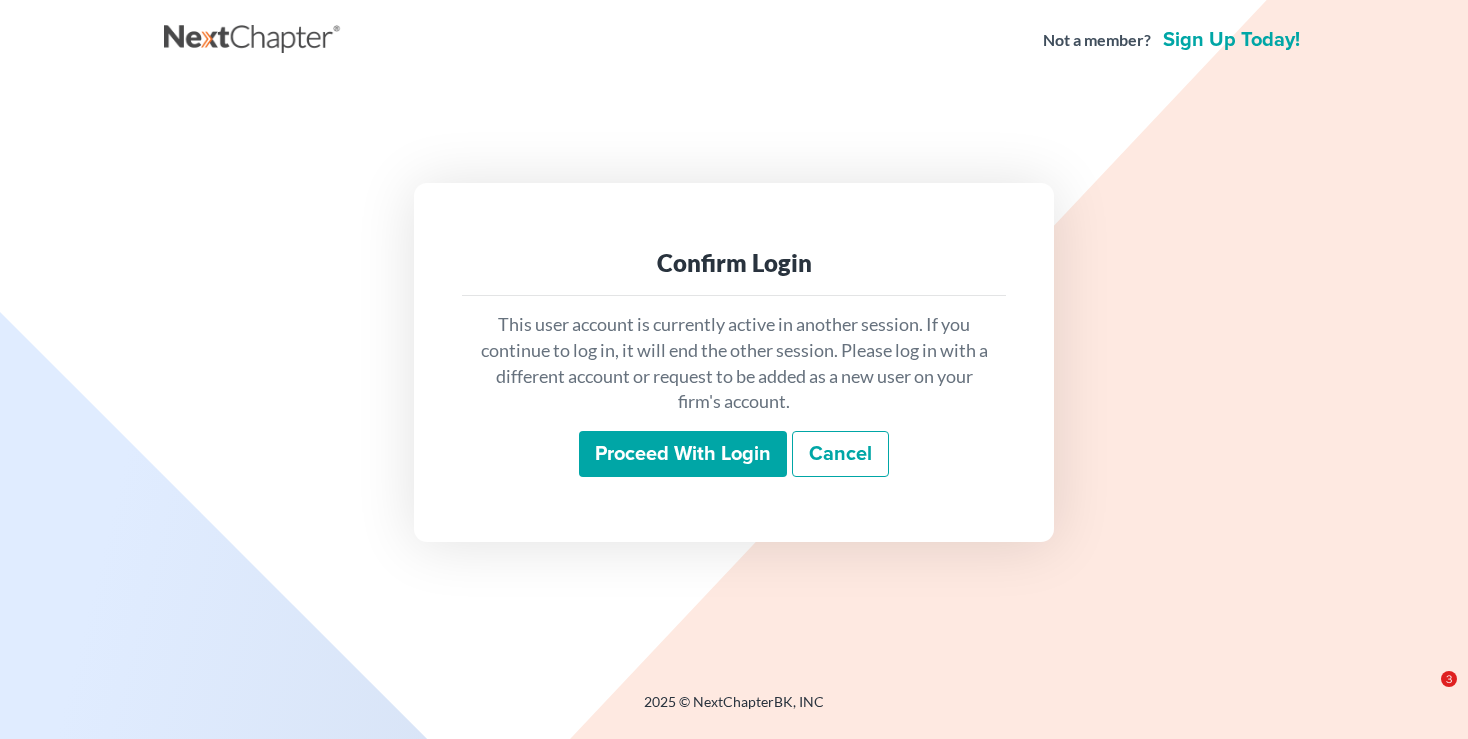 click on "Proceed with login" at bounding box center [683, 454] 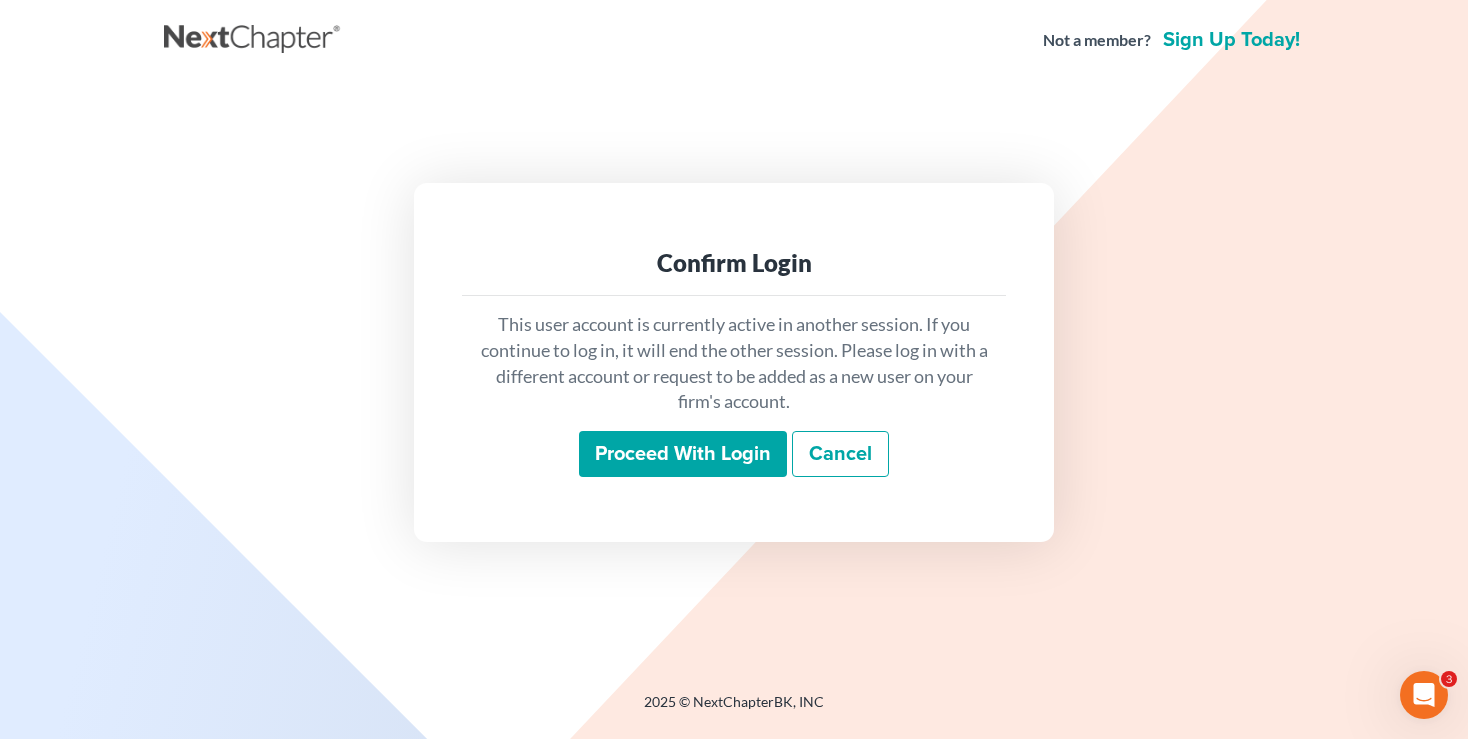 scroll, scrollTop: 0, scrollLeft: 0, axis: both 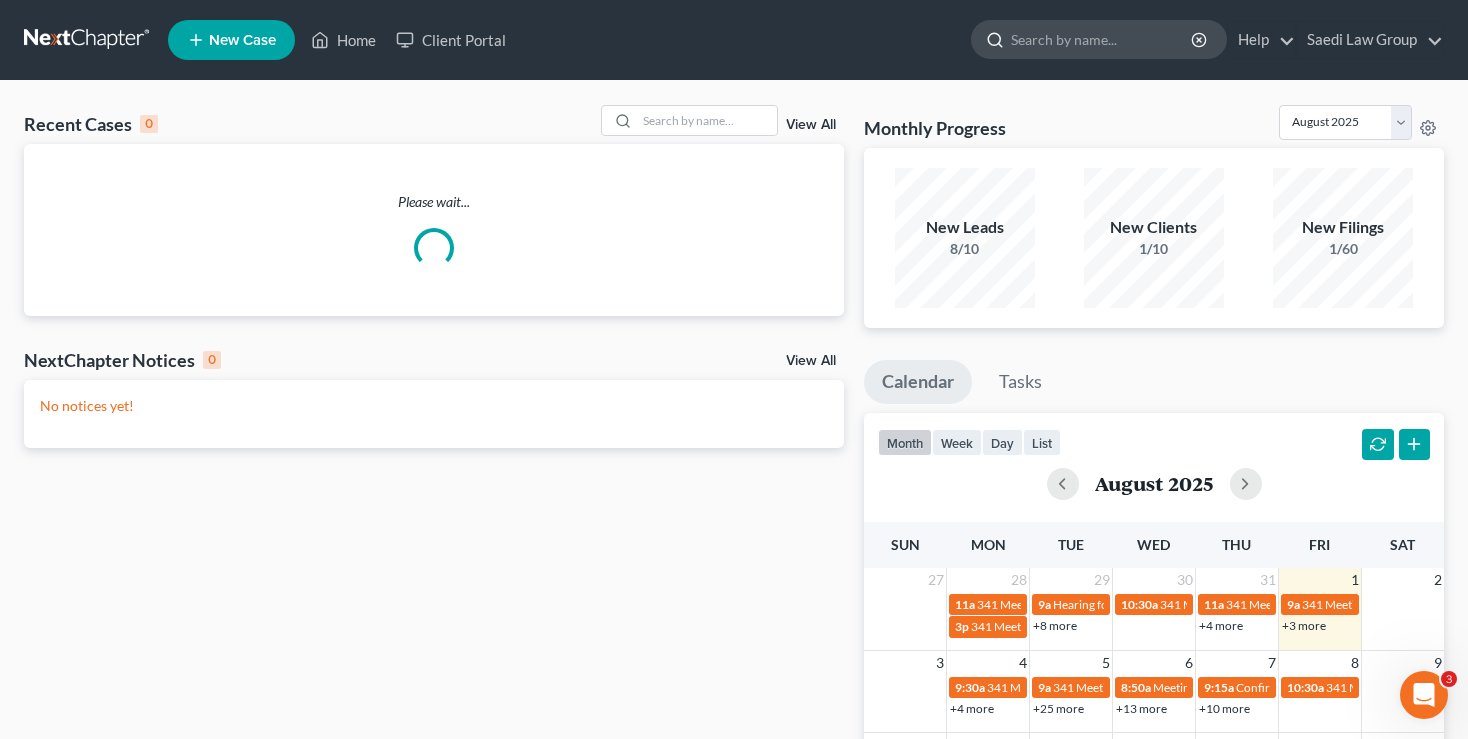 click at bounding box center [1102, 39] 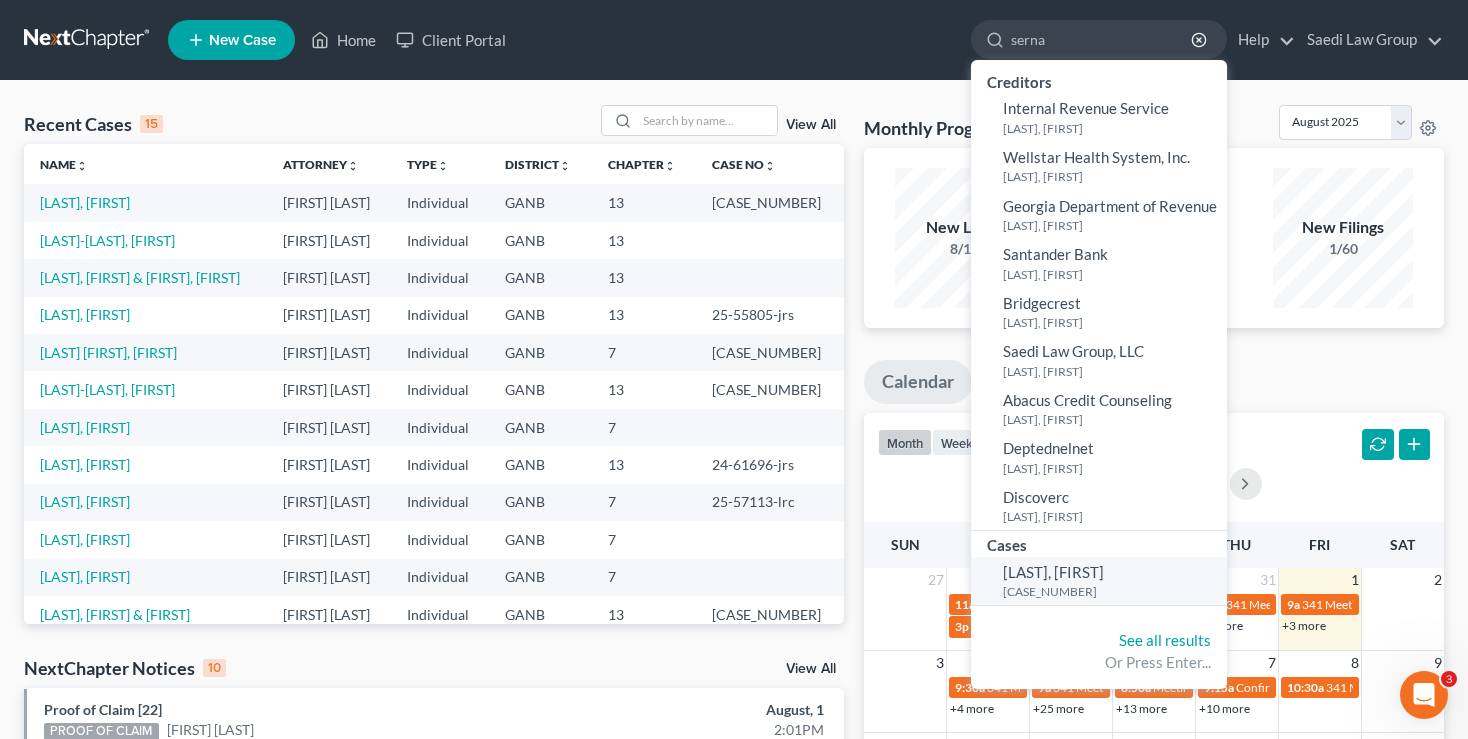 type on "serna" 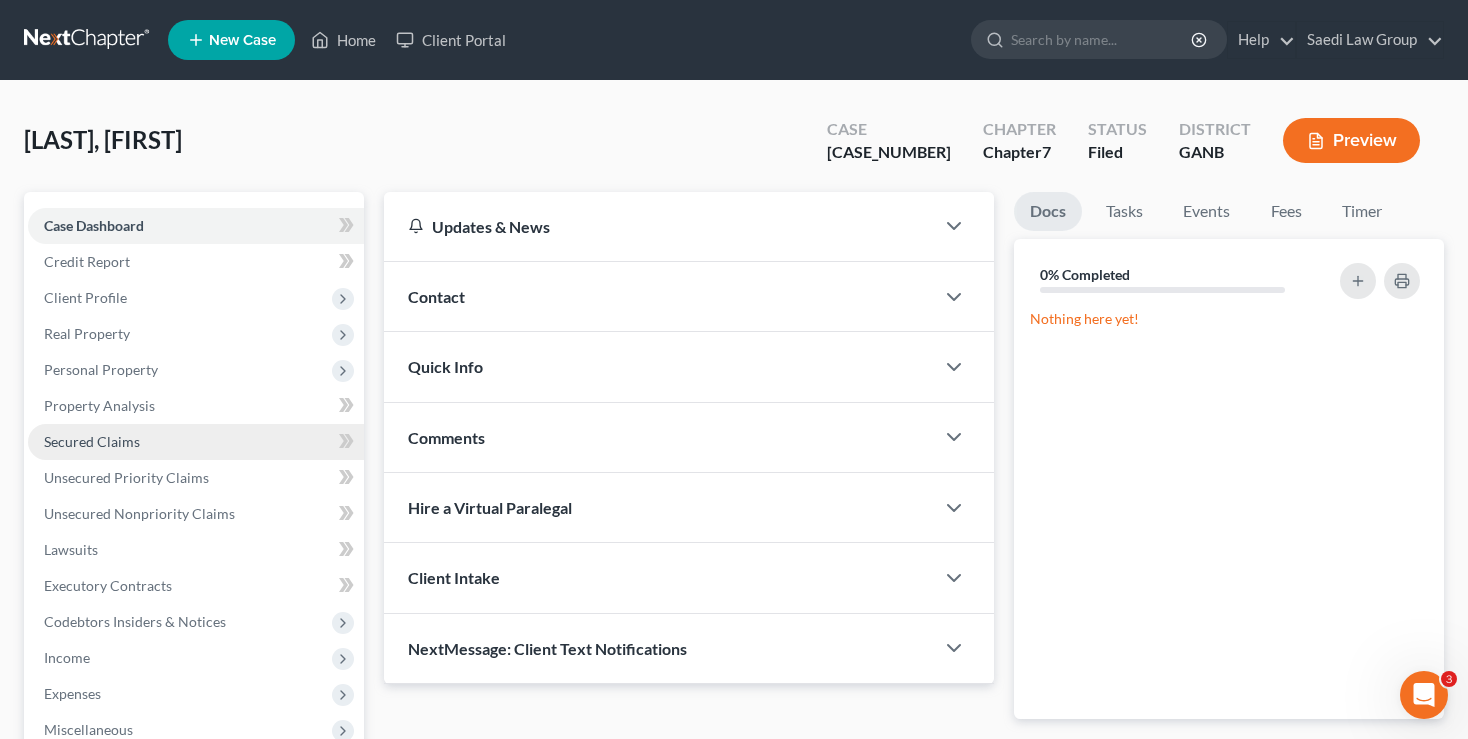 click on "Secured Claims" at bounding box center (196, 442) 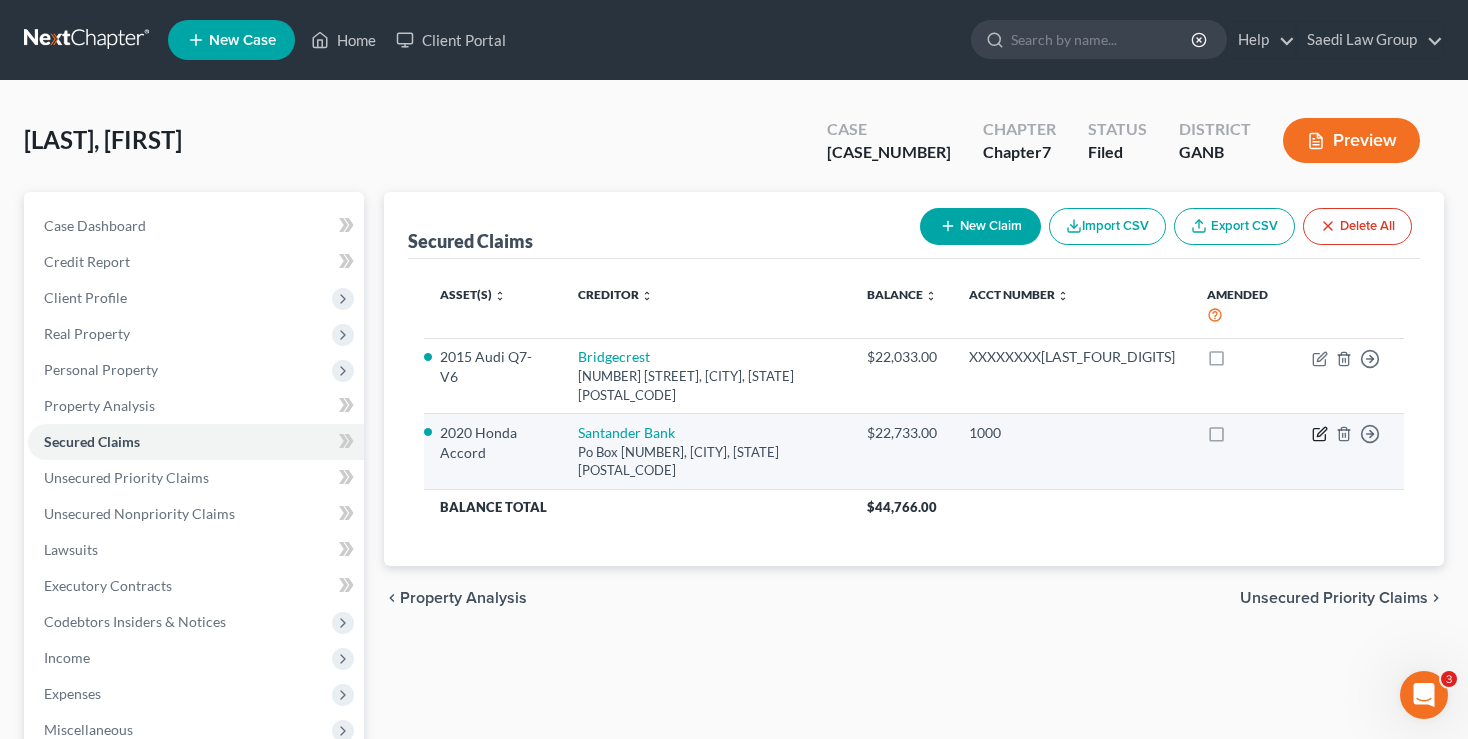 click 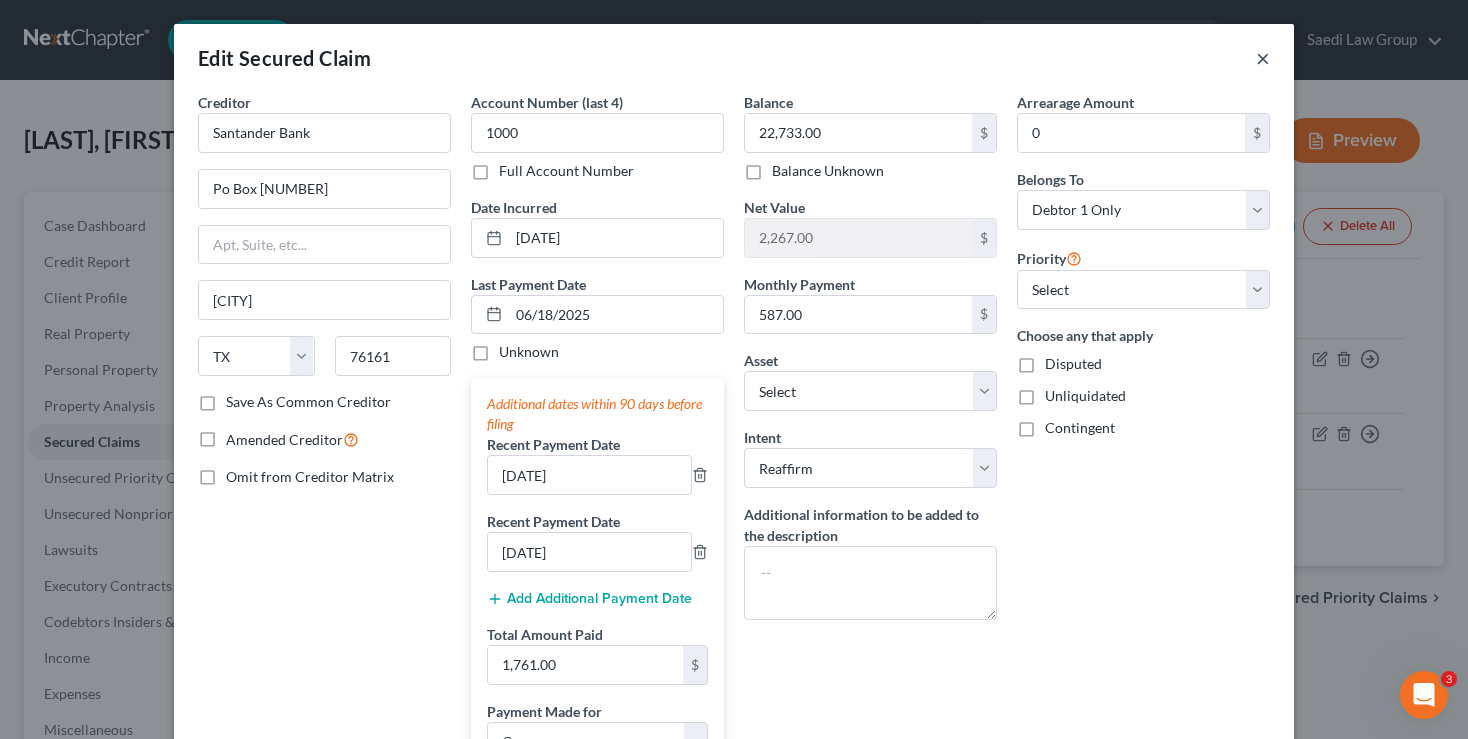 click on "×" at bounding box center (1263, 58) 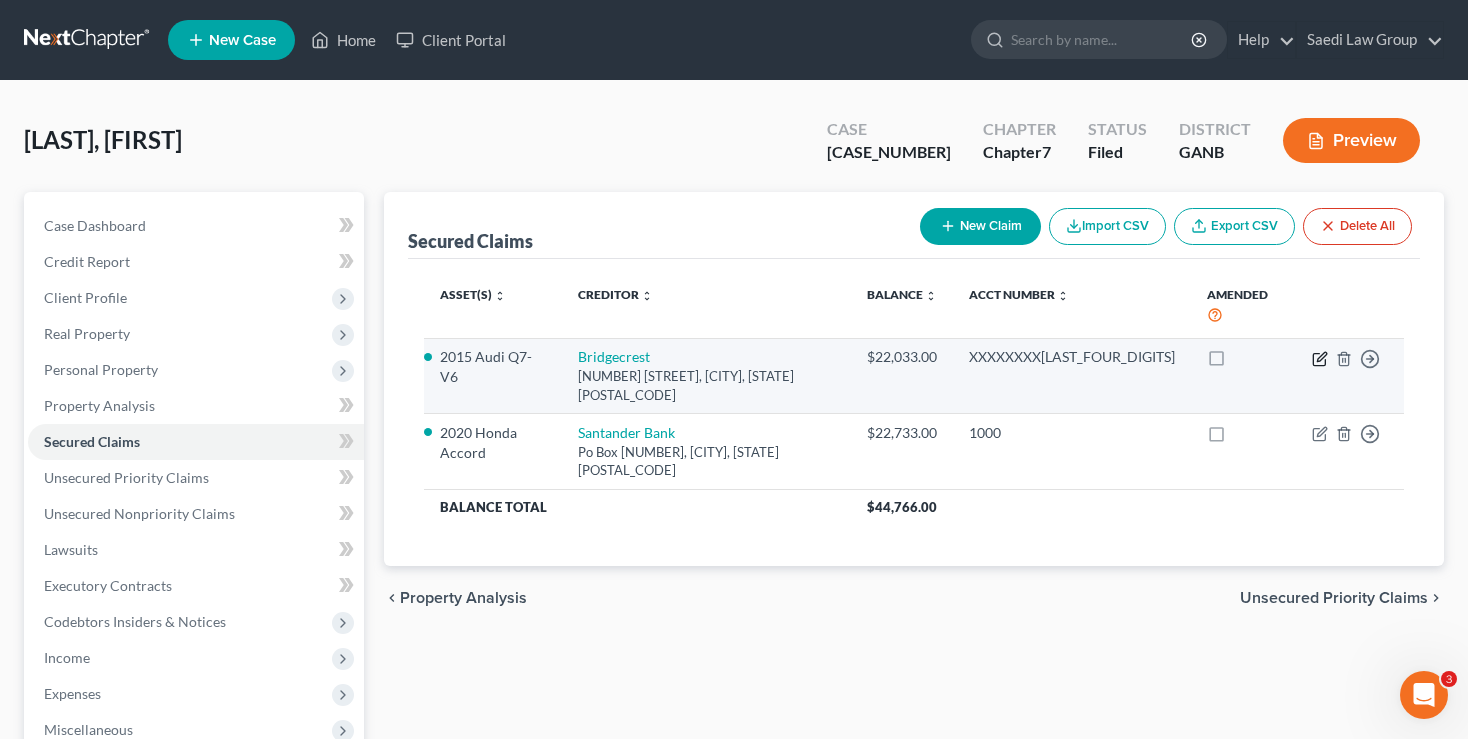 click 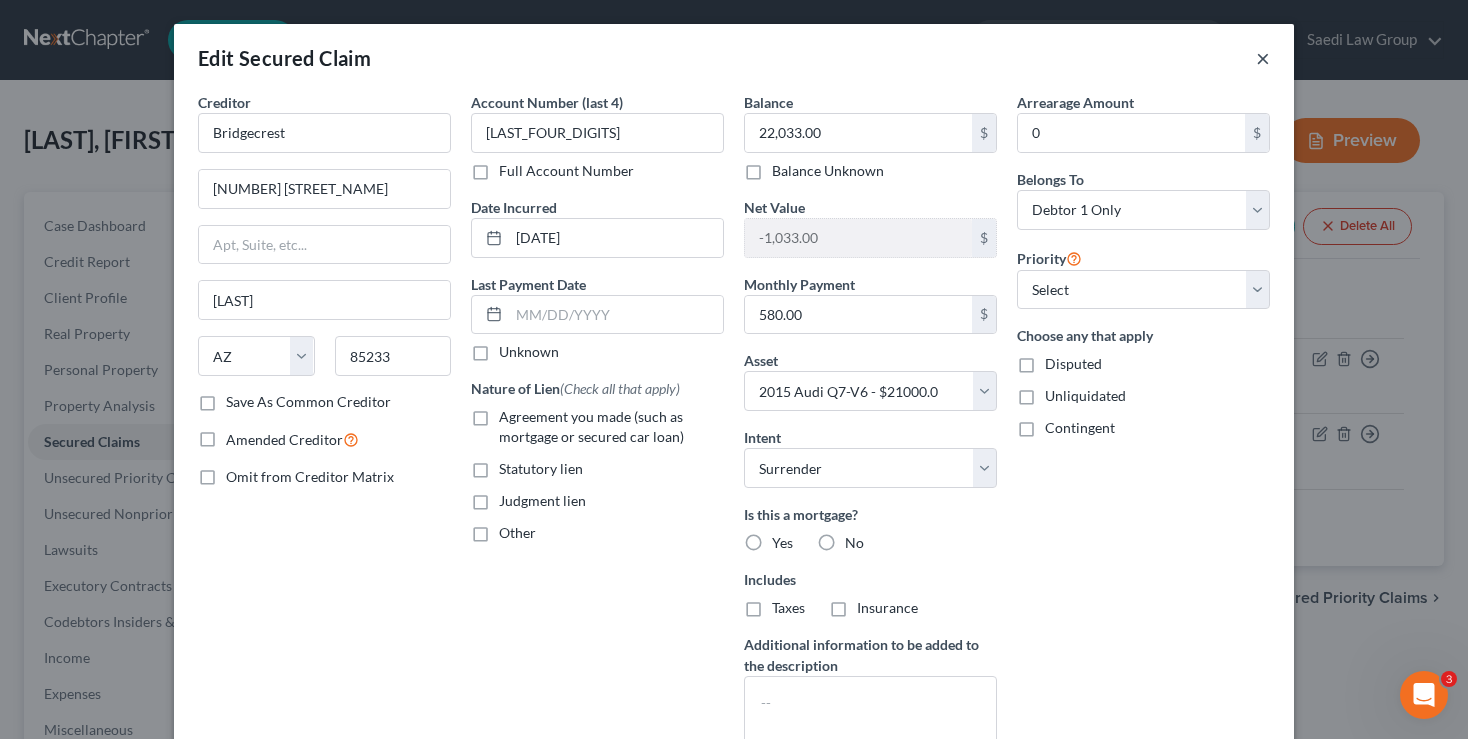 click on "×" at bounding box center [1263, 58] 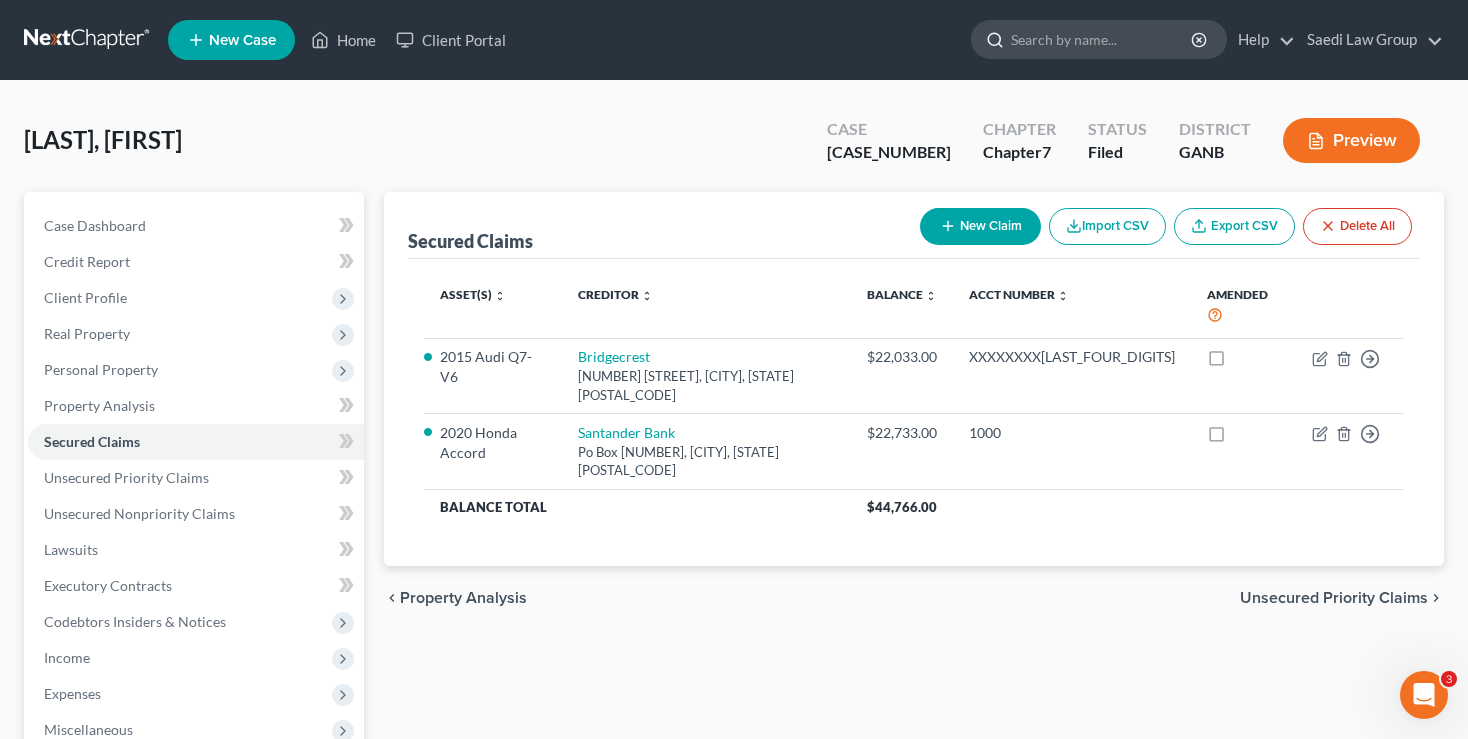 click at bounding box center (1102, 39) 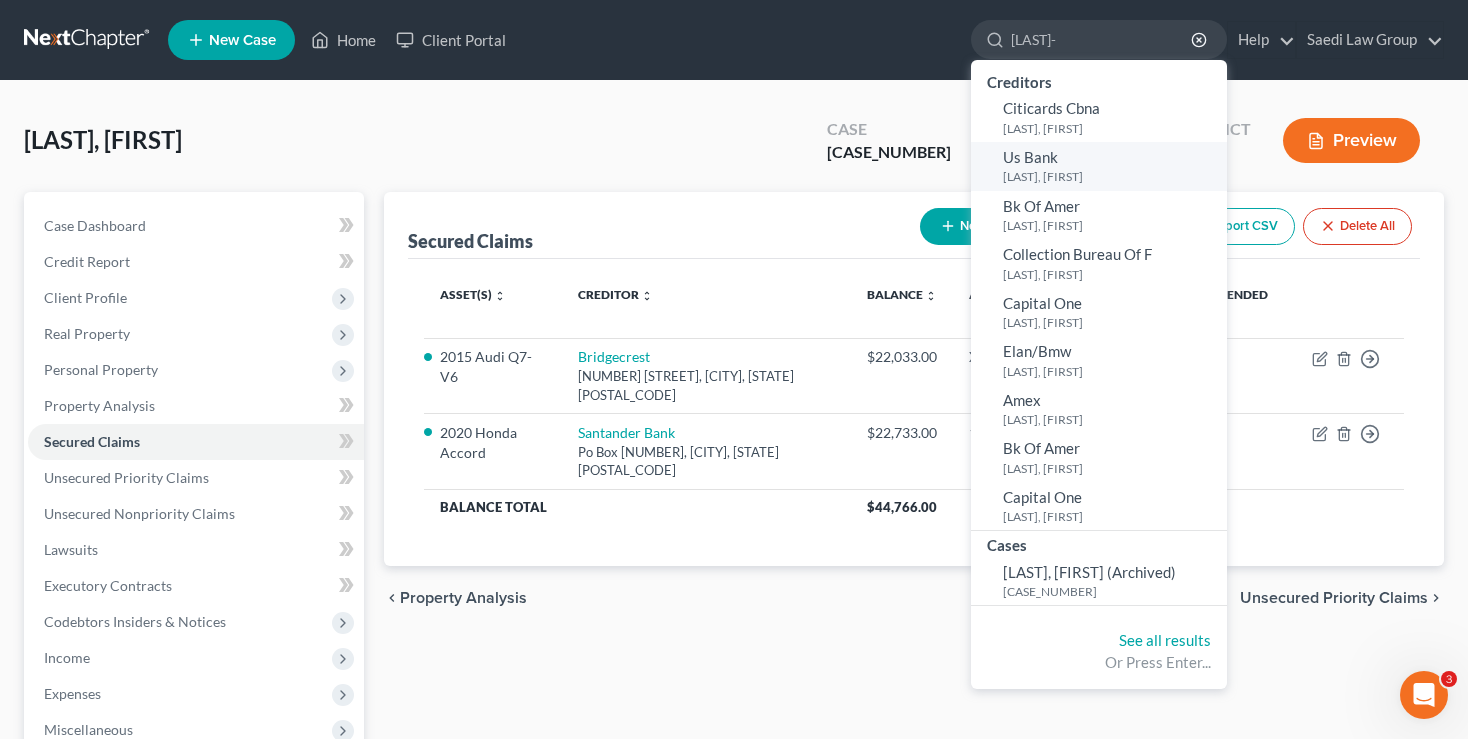 type on "harris" 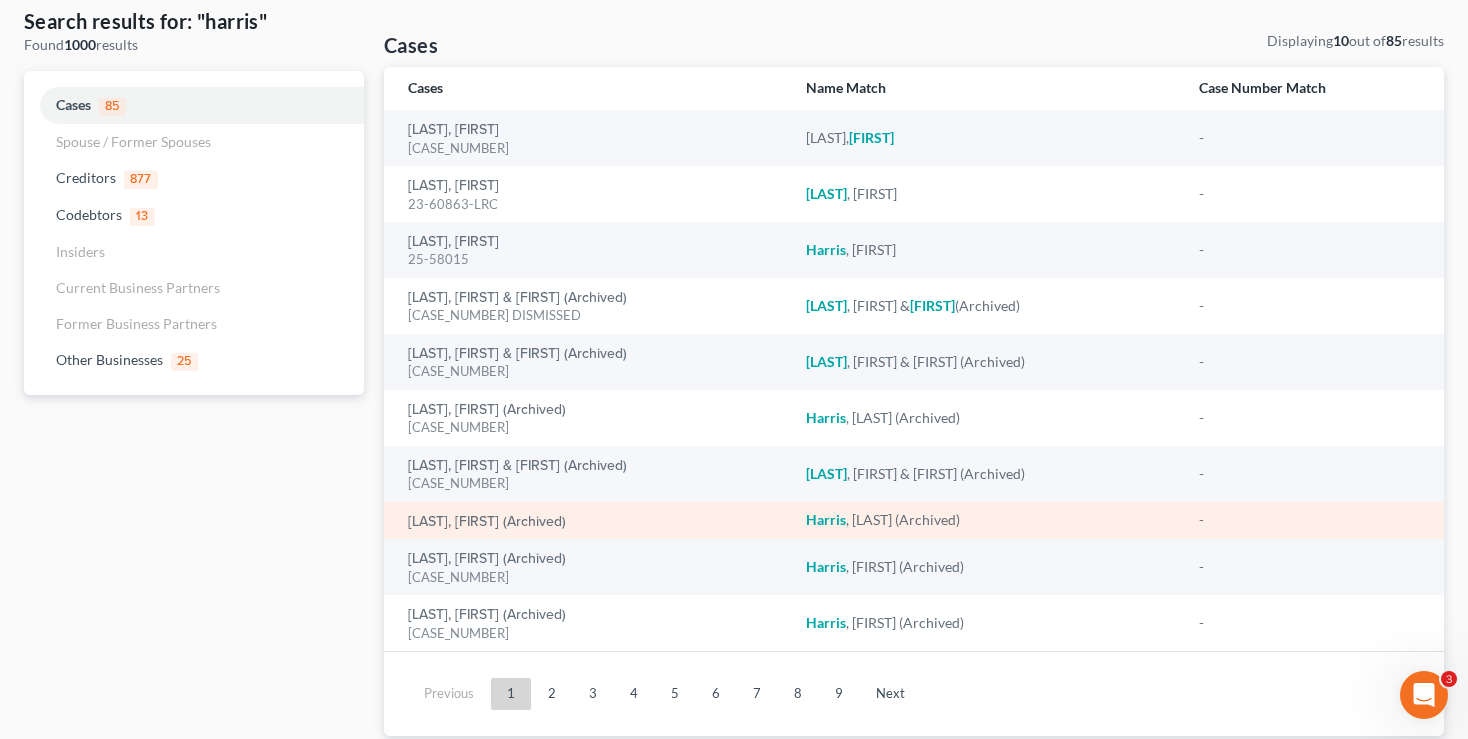 scroll, scrollTop: 0, scrollLeft: 0, axis: both 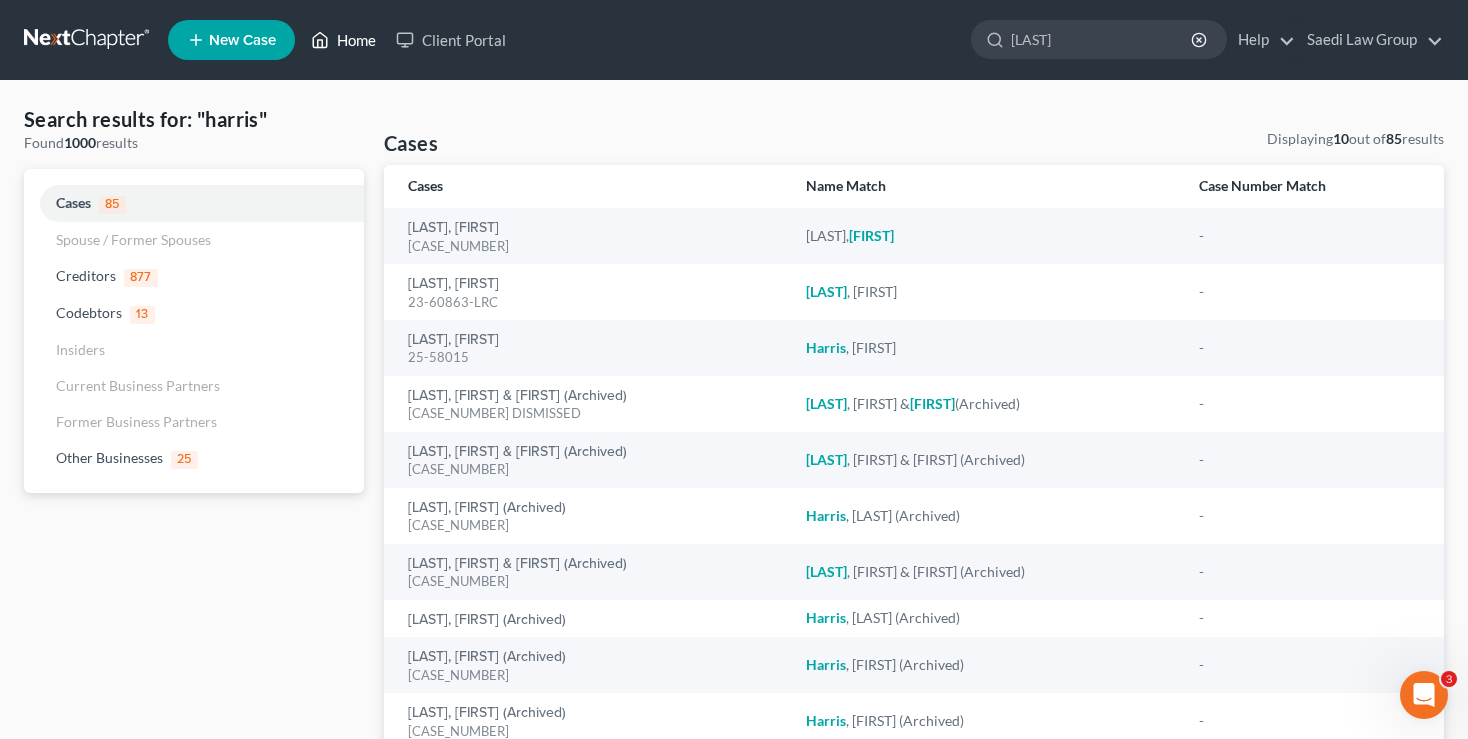 click 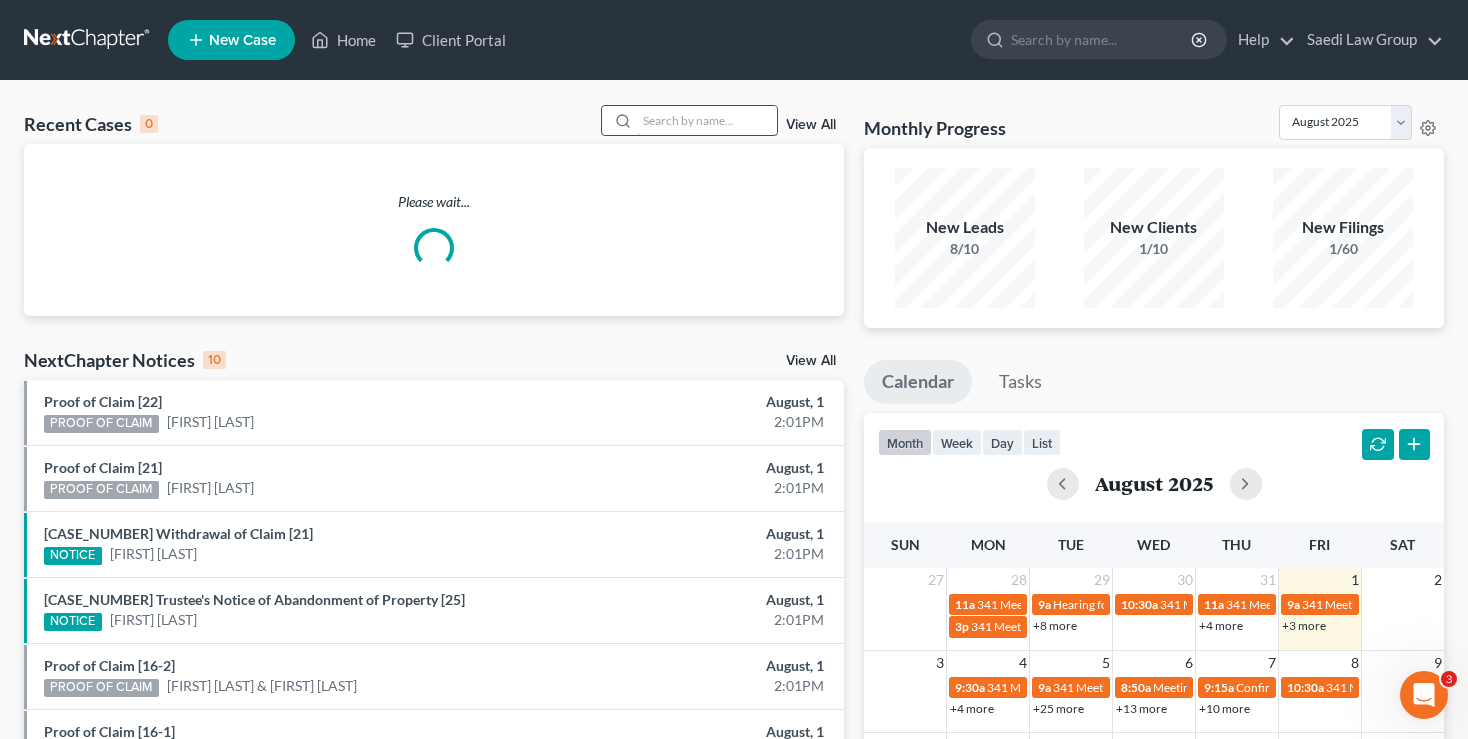 click at bounding box center (707, 120) 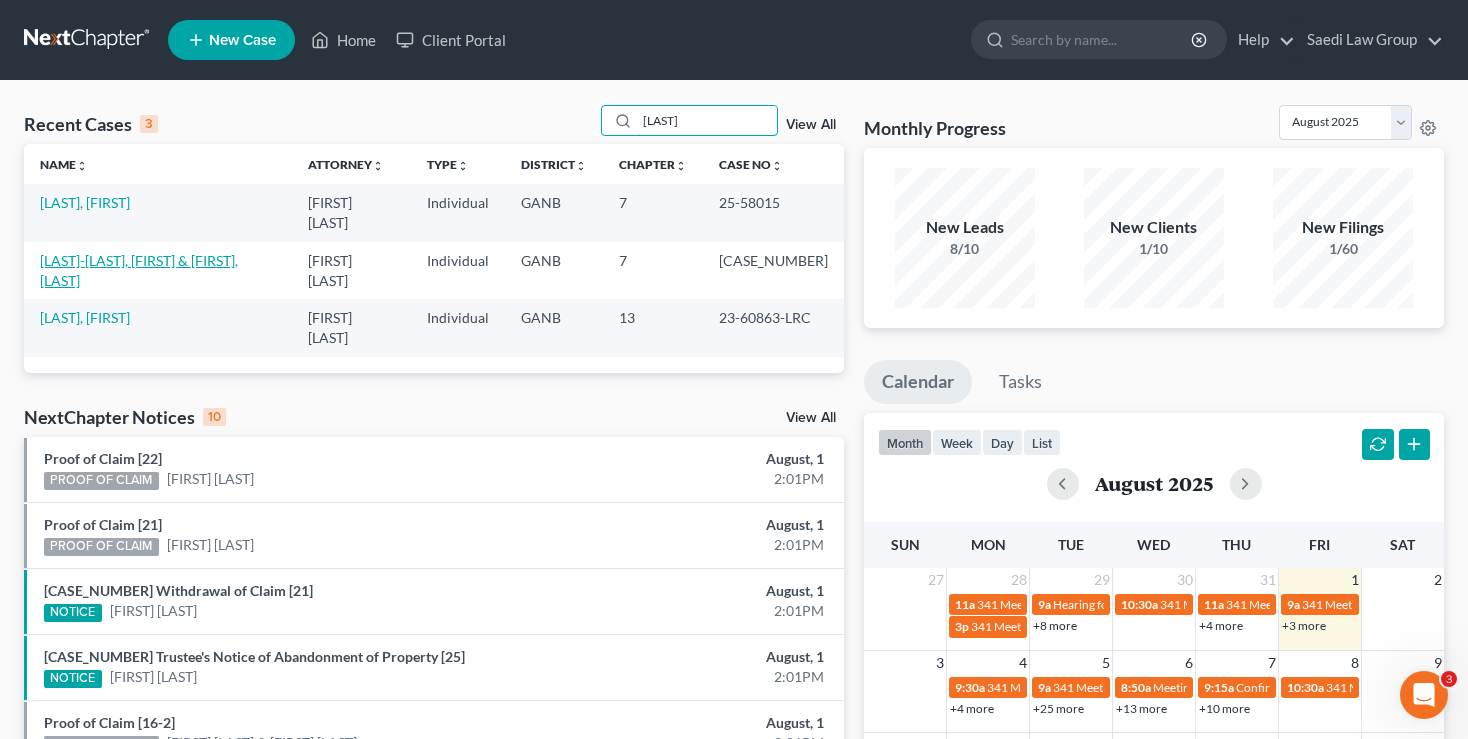 type on "harris" 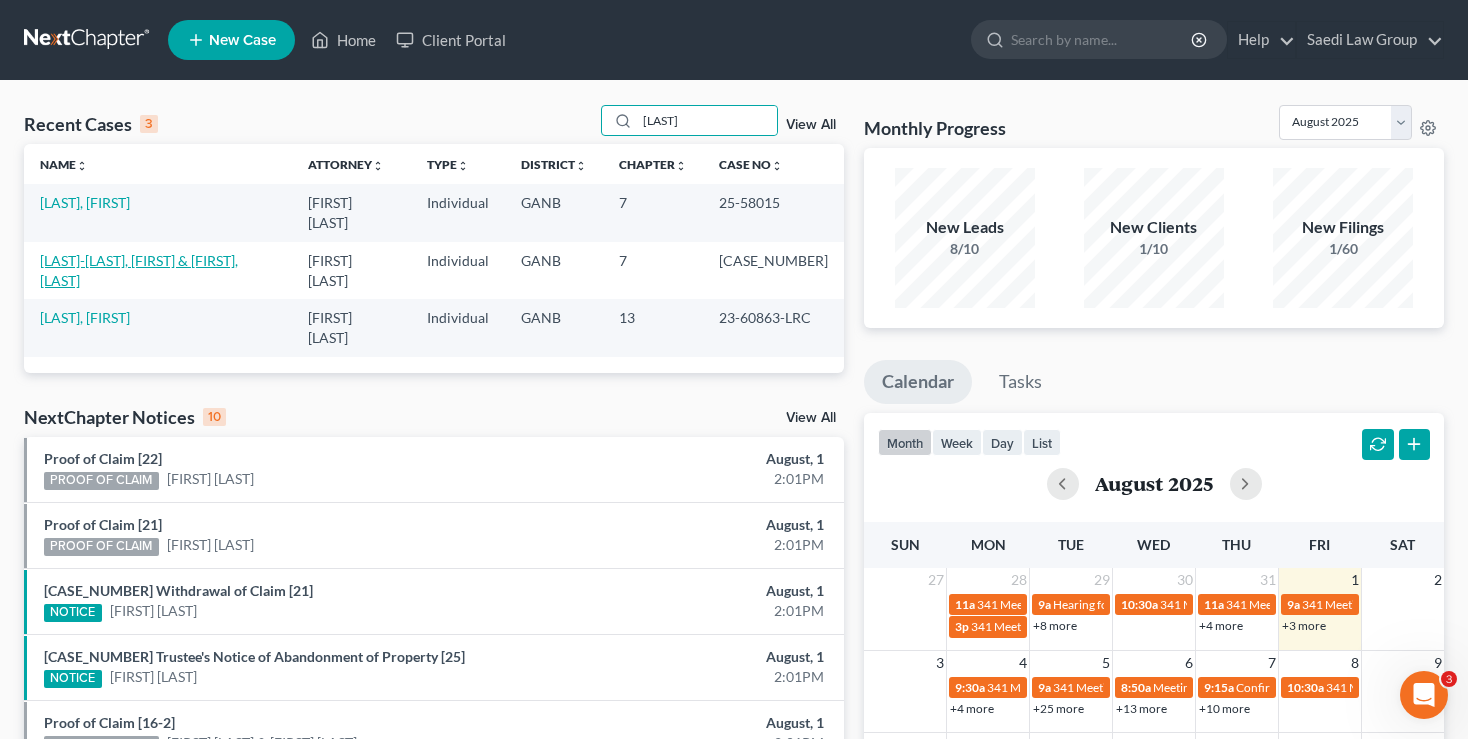 click on "Harris-Suggs, Regina & Suggs, Tracy" at bounding box center (139, 270) 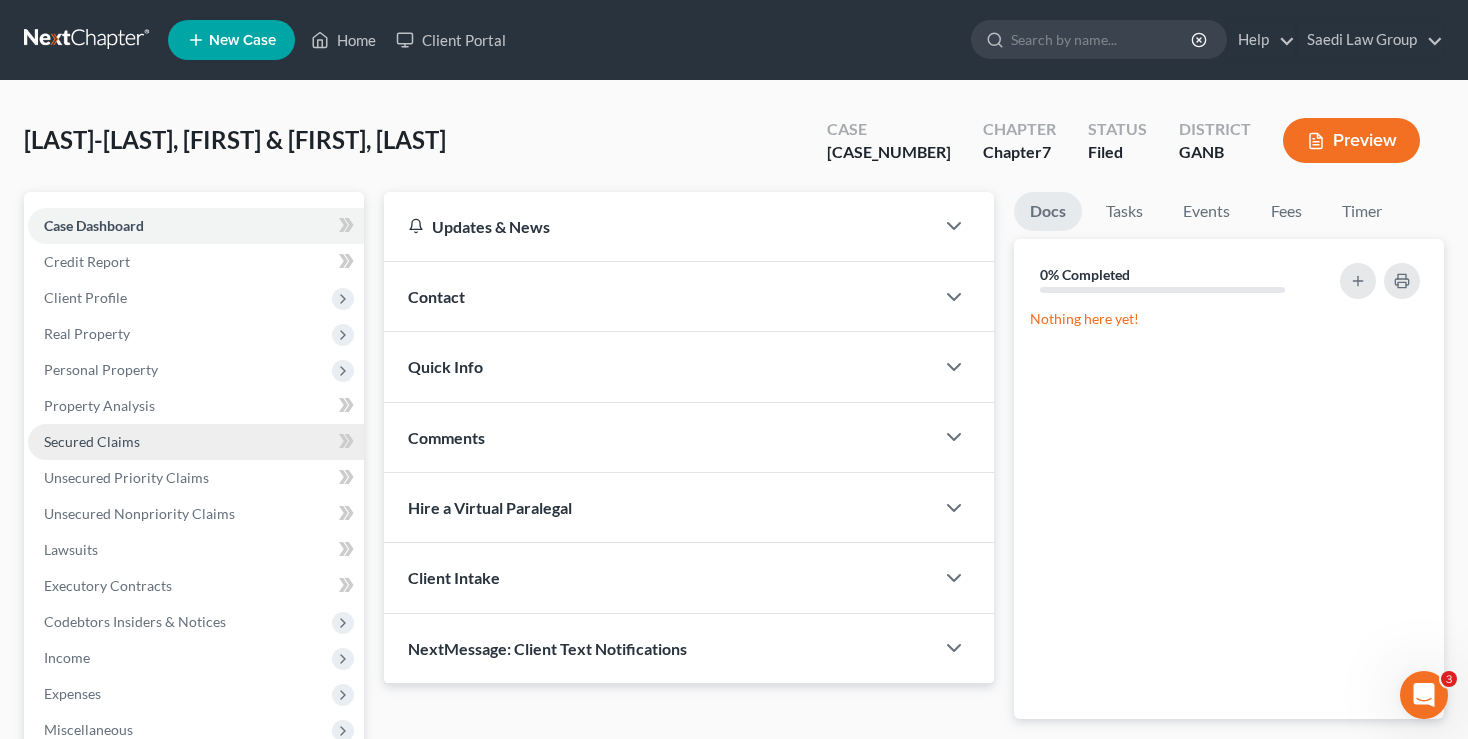 click on "Secured Claims" at bounding box center (196, 442) 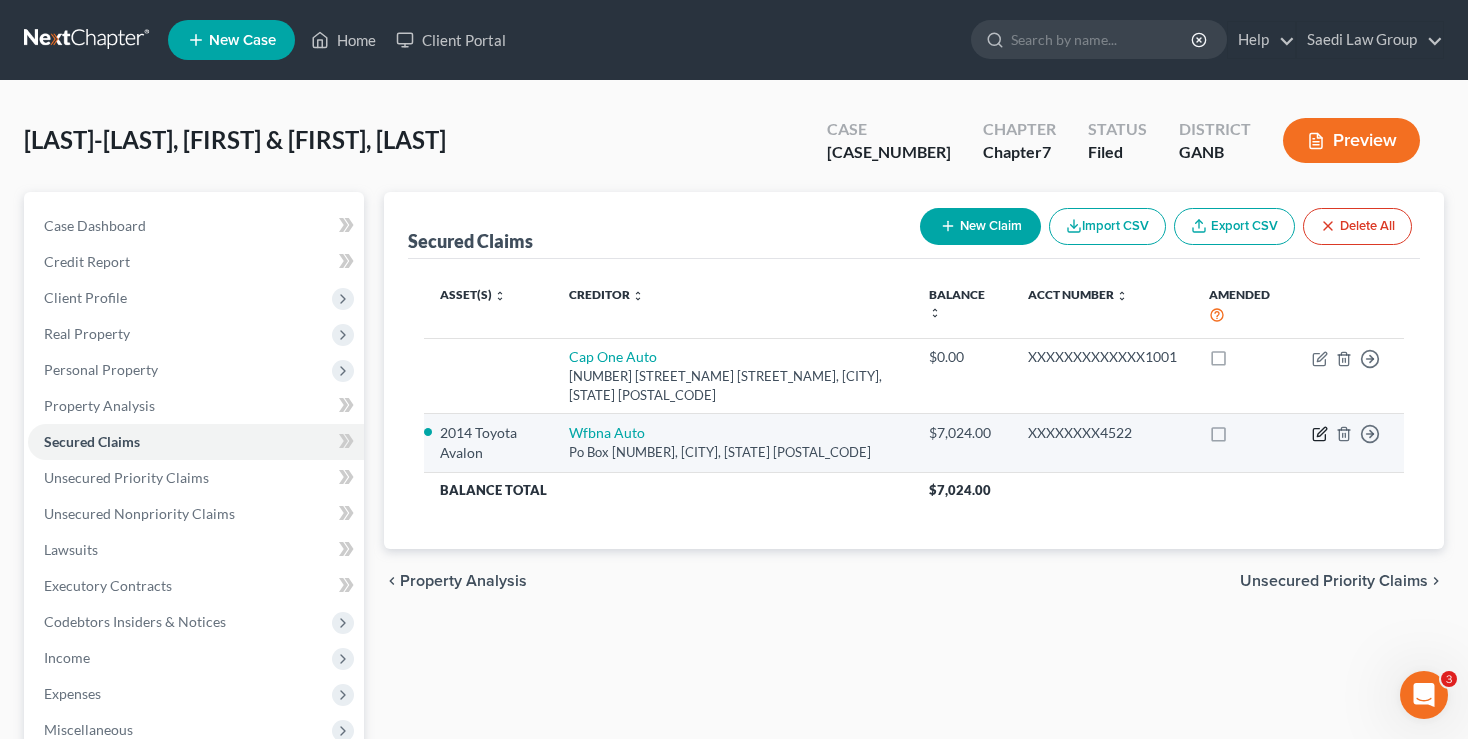 click 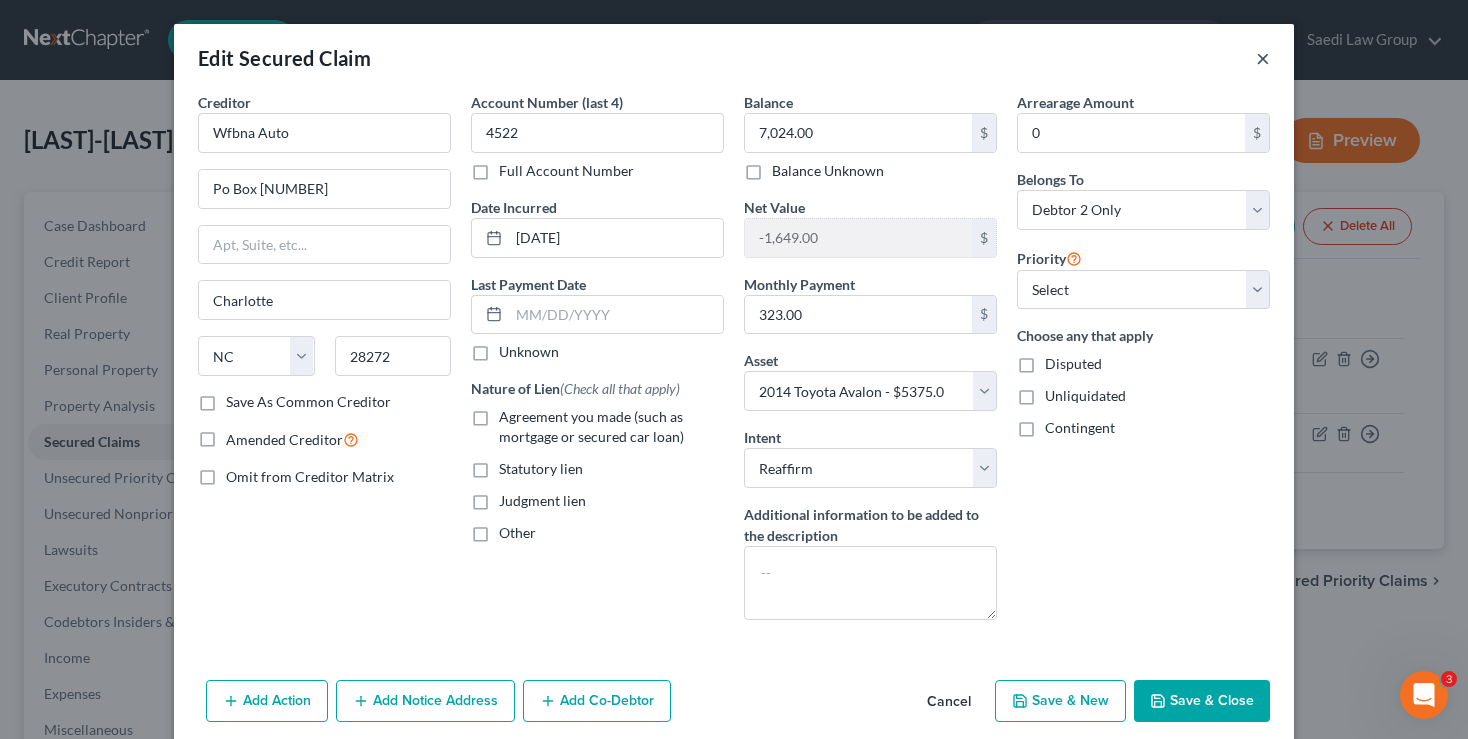 click on "×" at bounding box center (1263, 58) 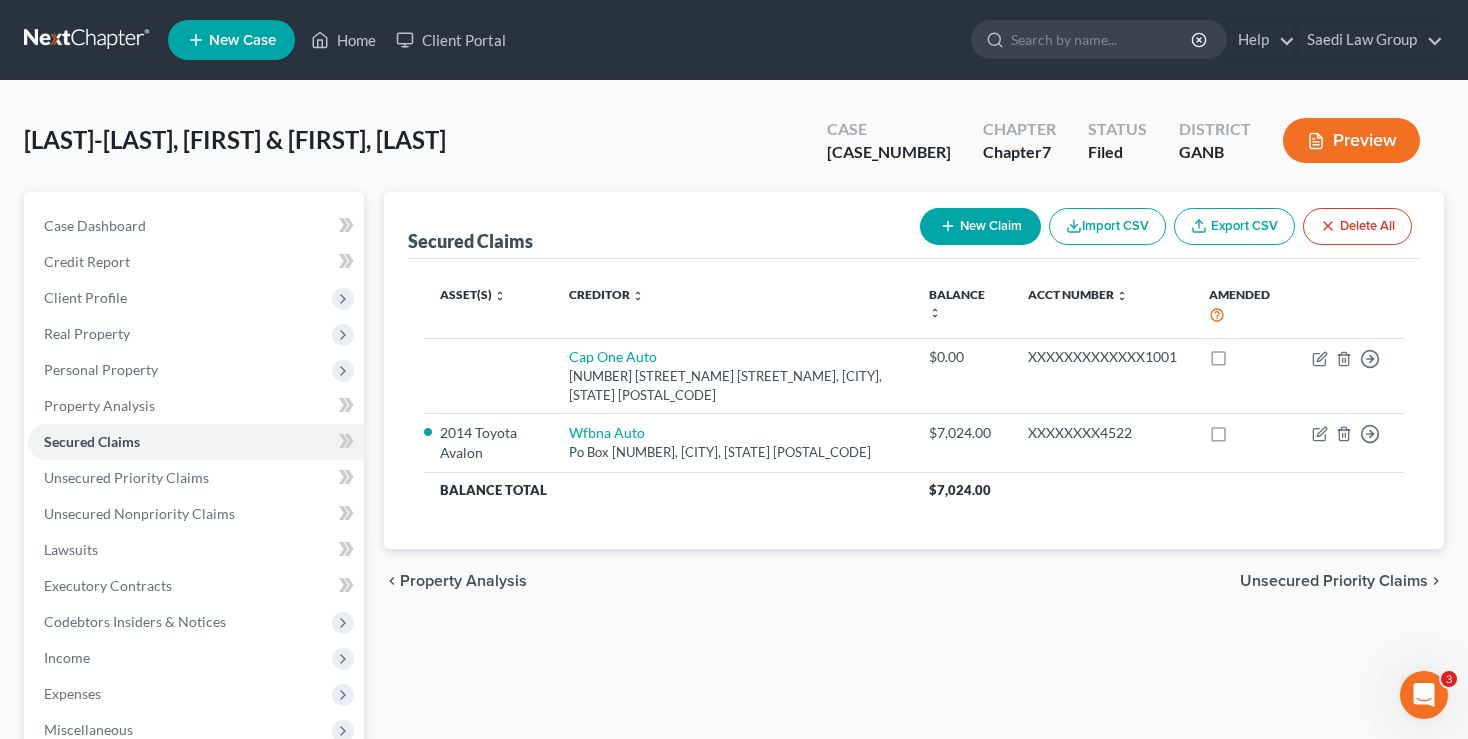 click on "New Case Home Client Portal         - No Result - See all results Or Press Enter... Help Help Center Webinars Training Videos What's new Saedi Law Group Saedi Law Group info@saedilawgroup.com My Account Settings Plan + Billing Account Add-Ons Upgrade to Whoa Log out" at bounding box center [806, 40] 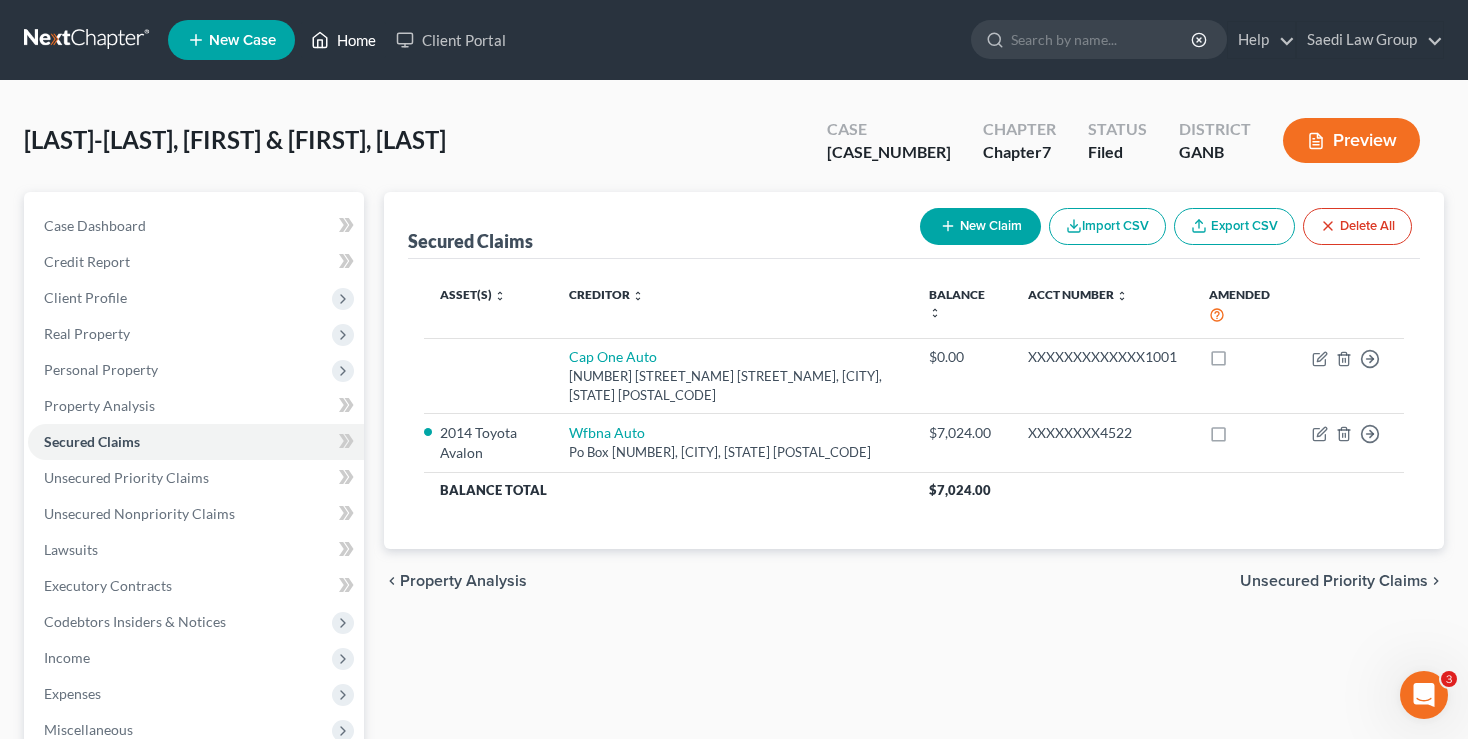 click on "Home" at bounding box center [343, 40] 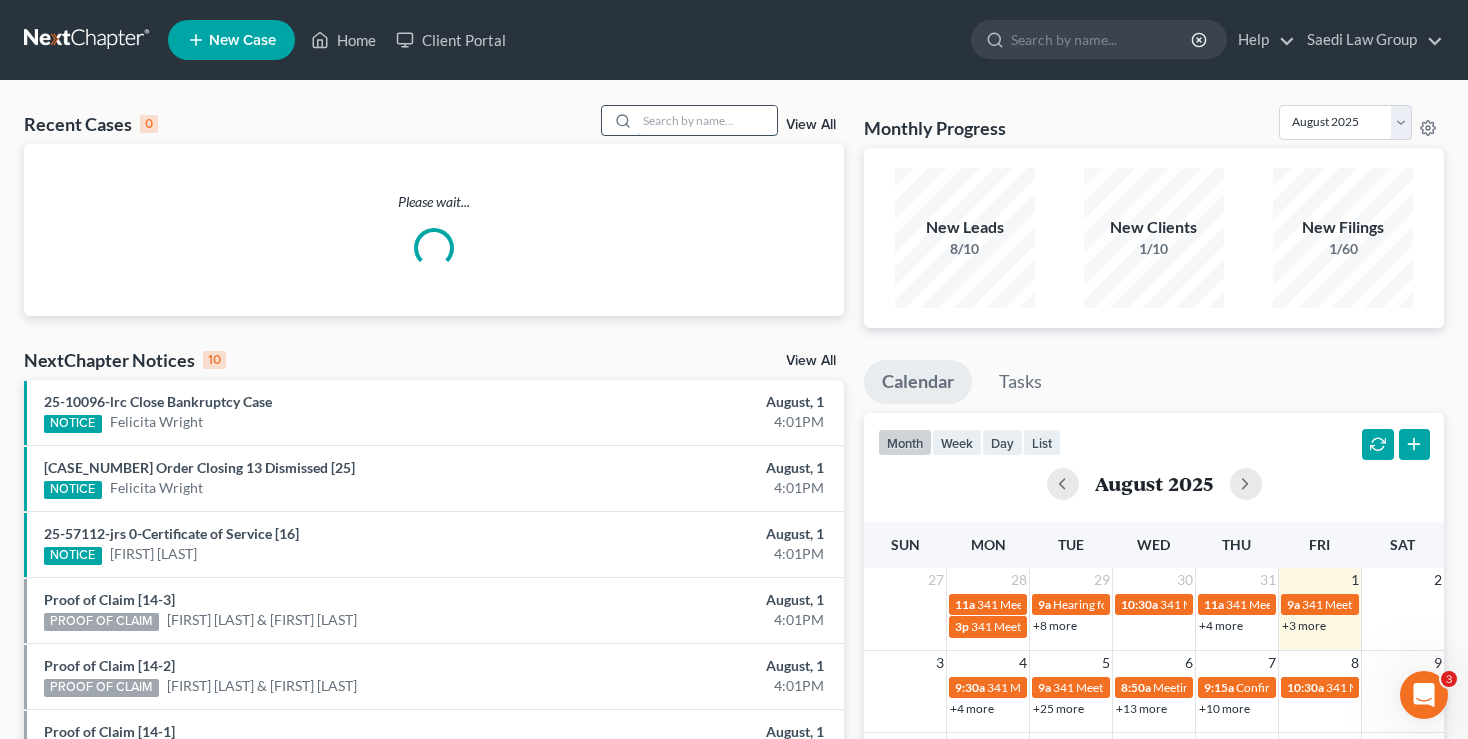 click at bounding box center [707, 120] 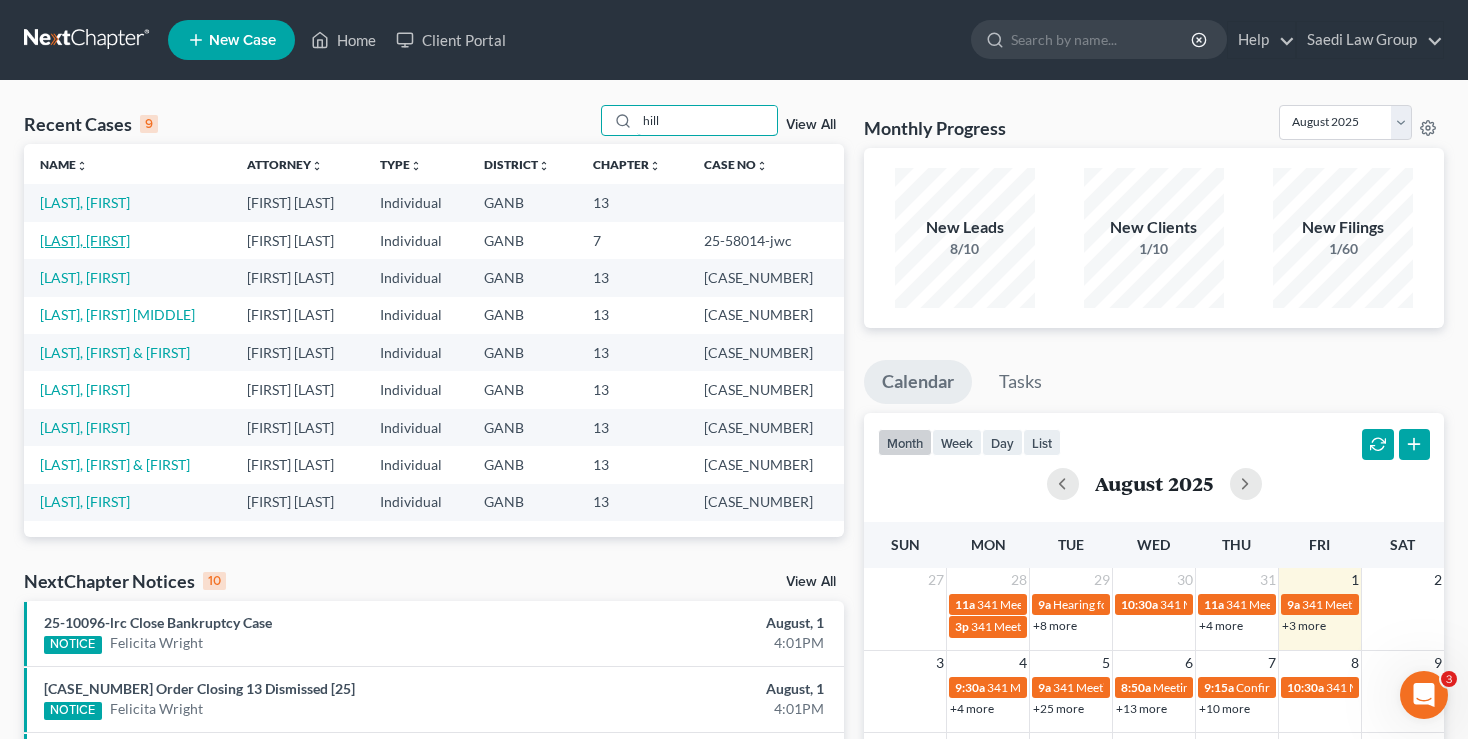 type on "hill" 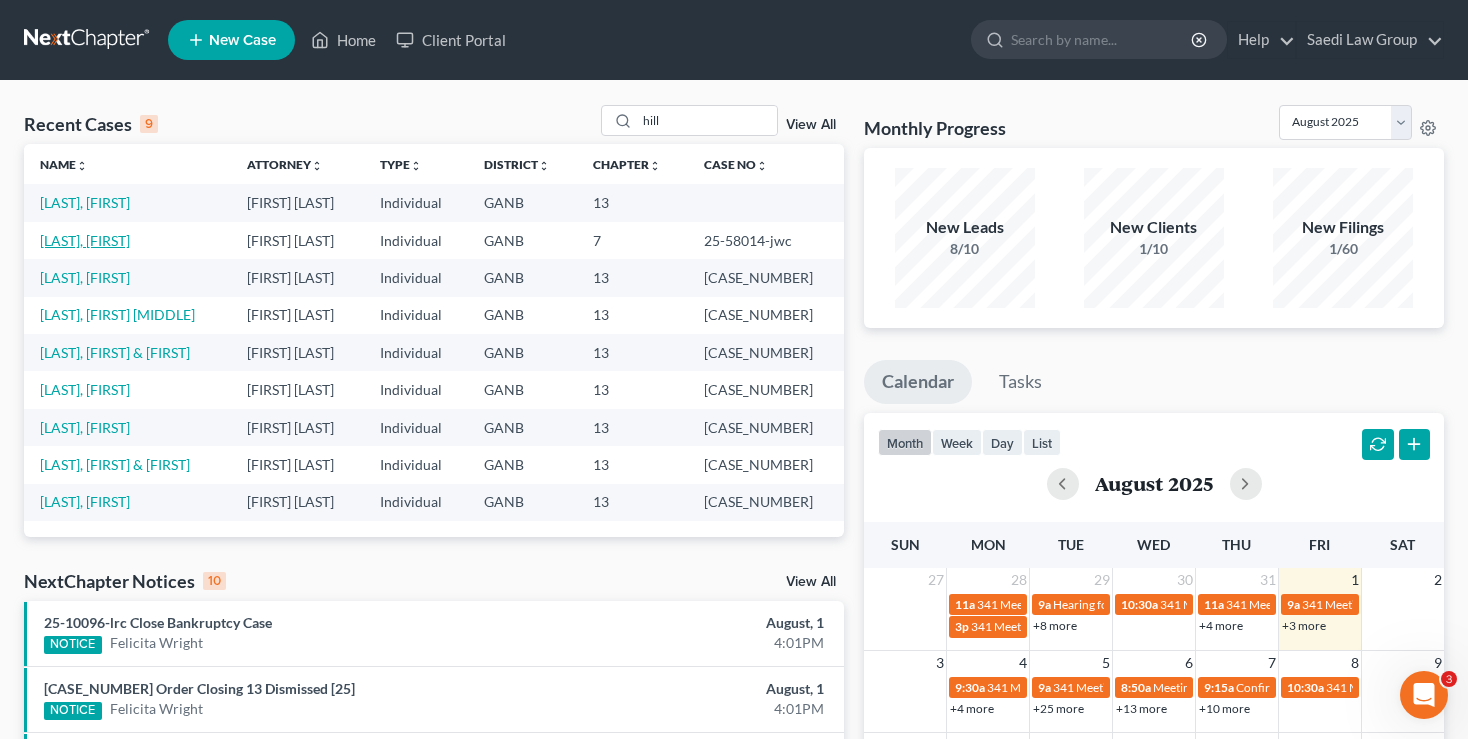 click on "Hill, Kristy" at bounding box center [85, 240] 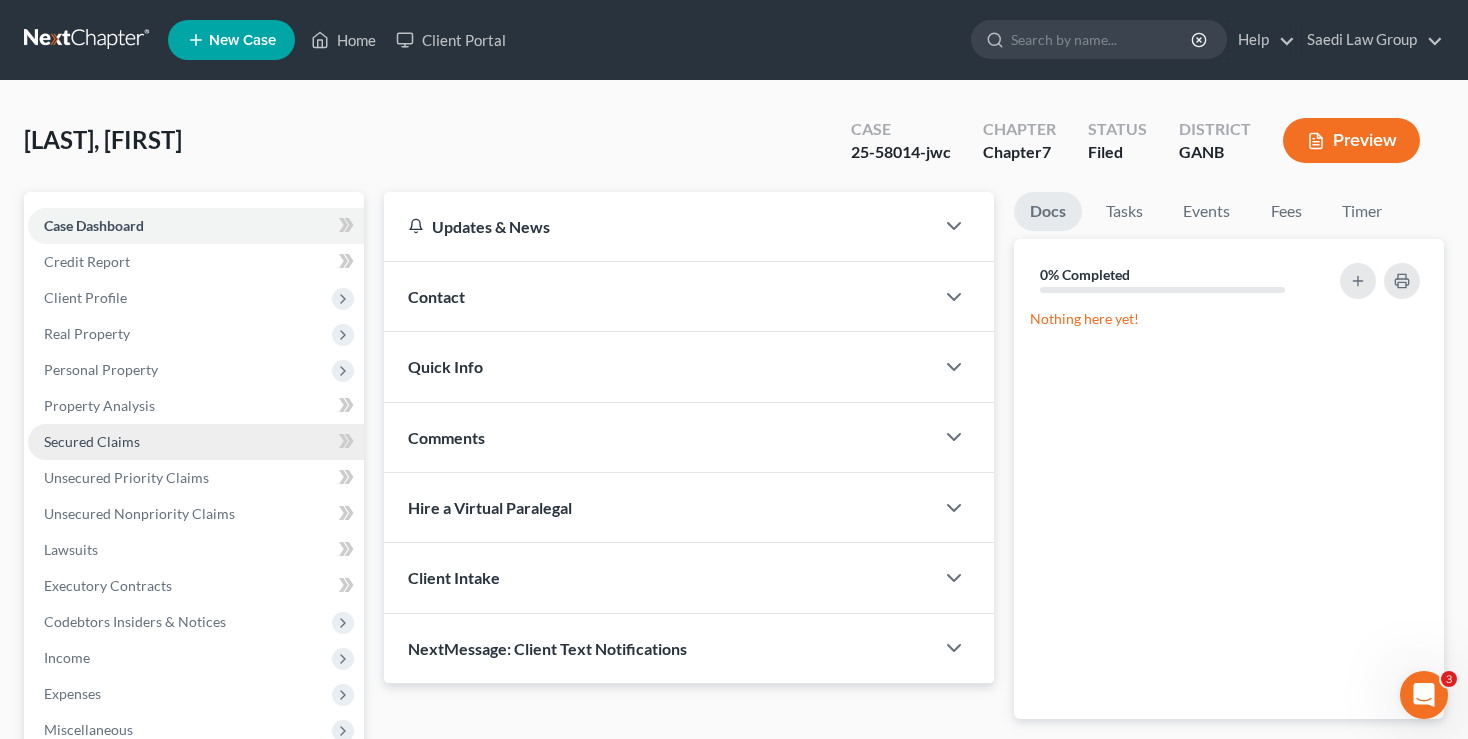 click on "Secured Claims" at bounding box center (196, 442) 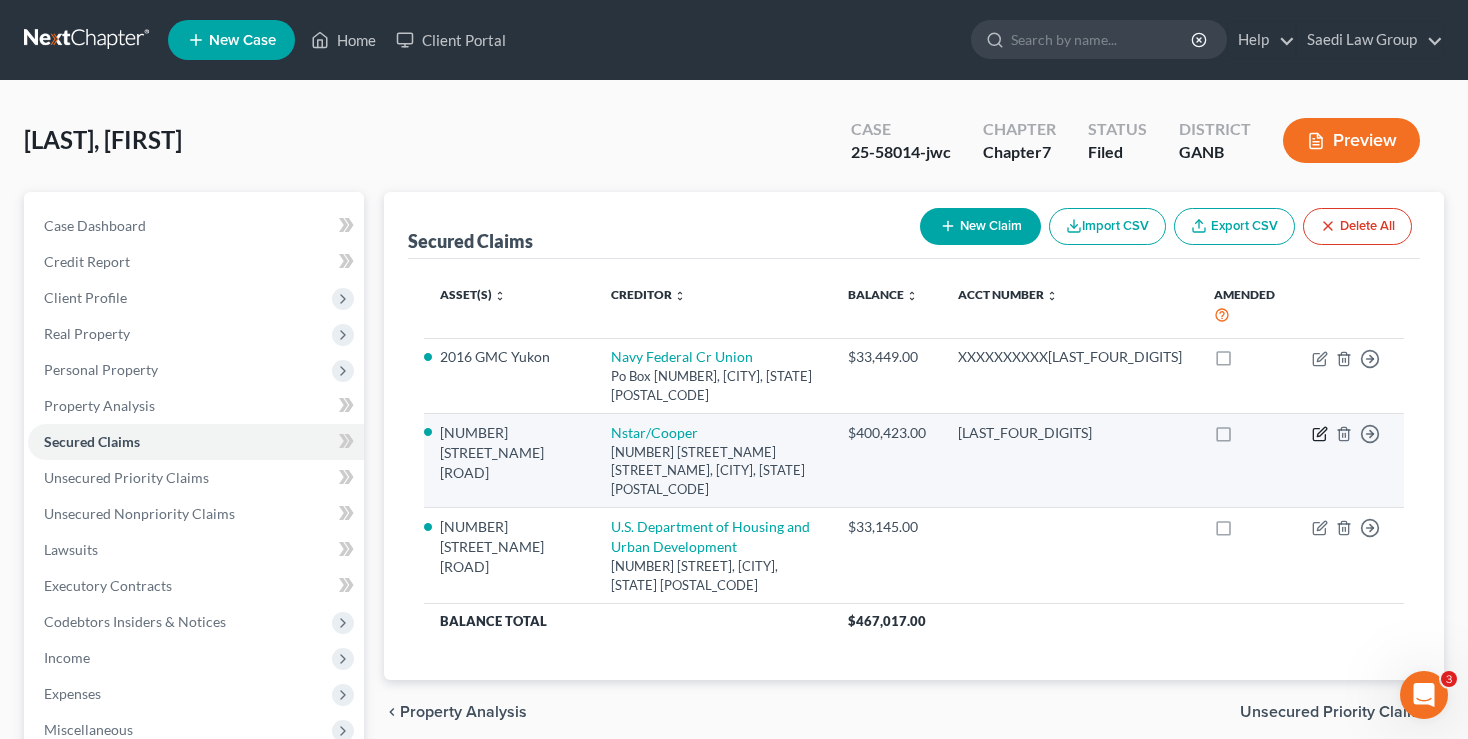 click 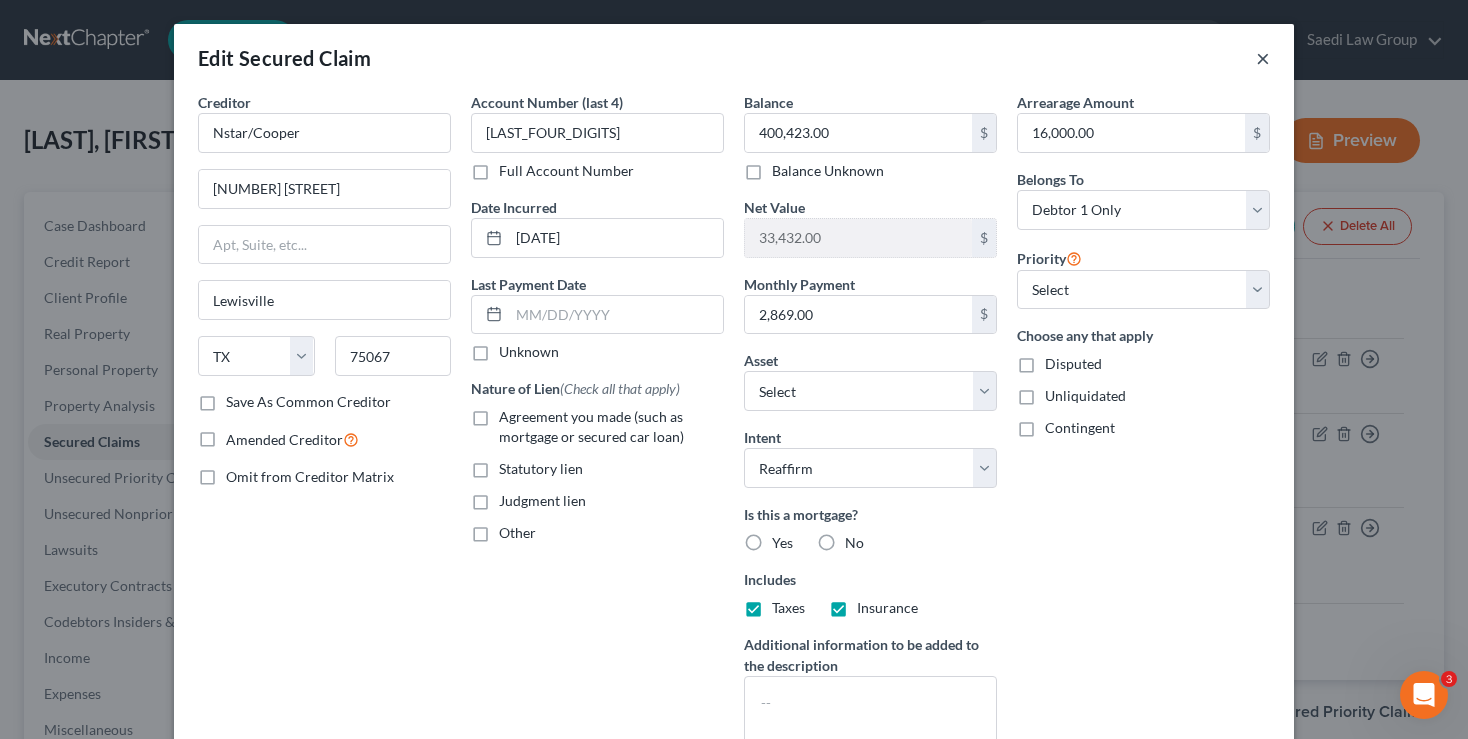 click on "×" at bounding box center [1263, 58] 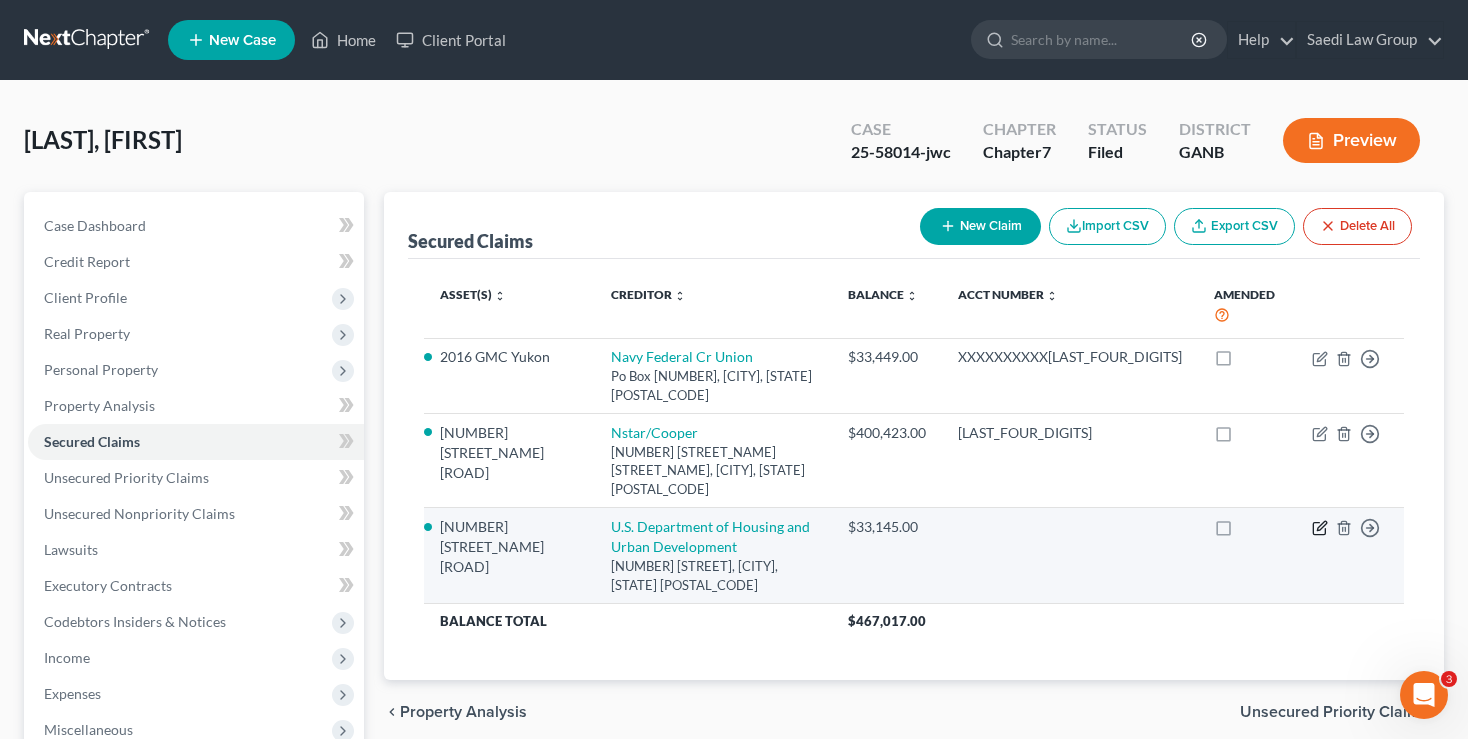 click 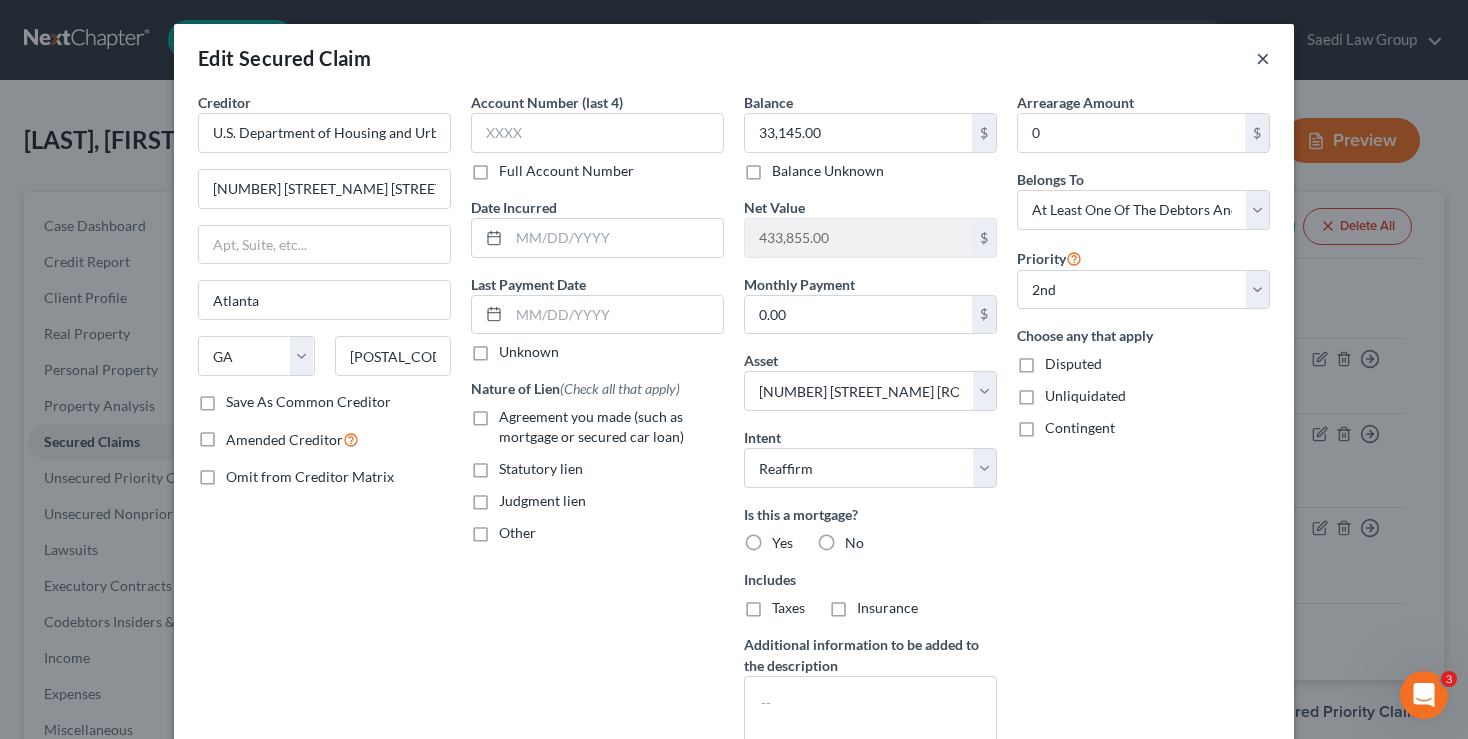 click on "×" at bounding box center [1263, 58] 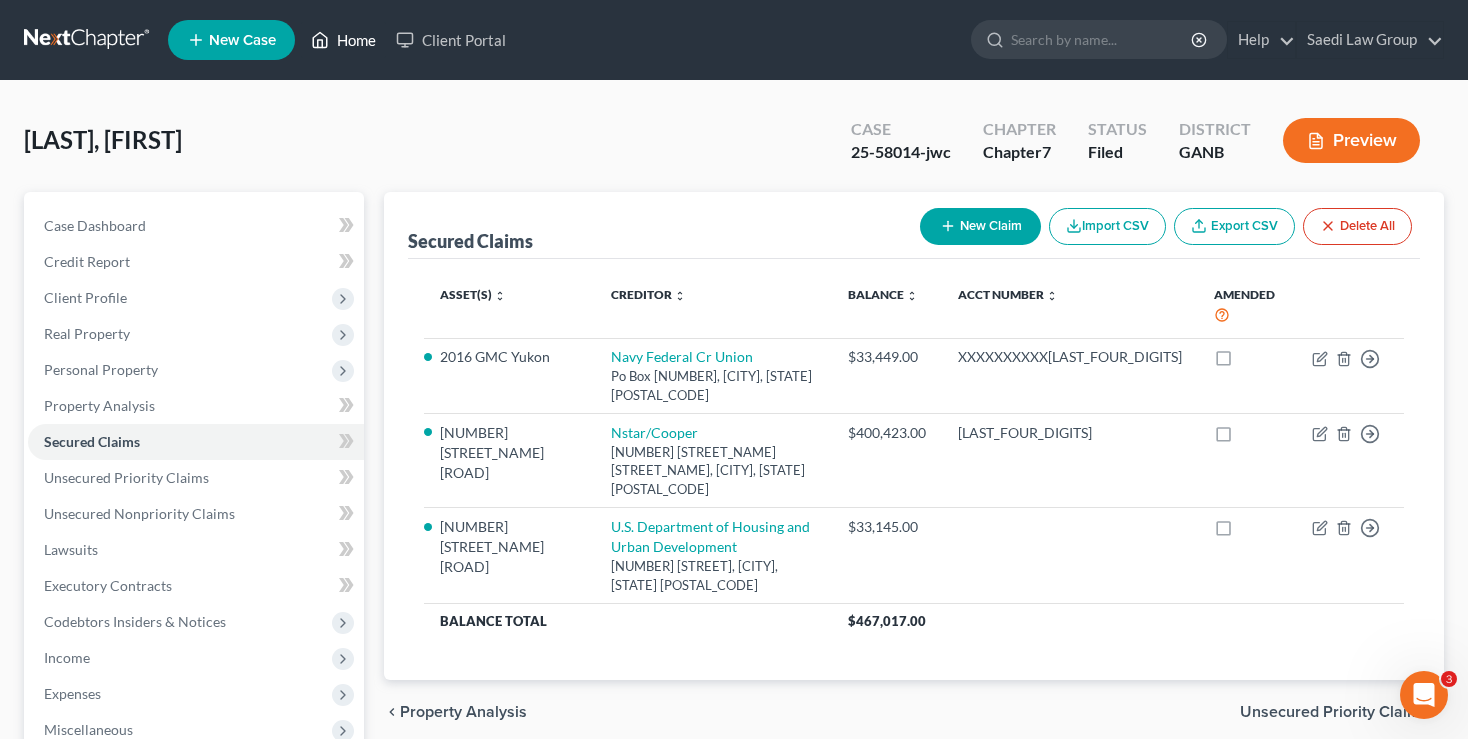 click on "Home" at bounding box center (343, 40) 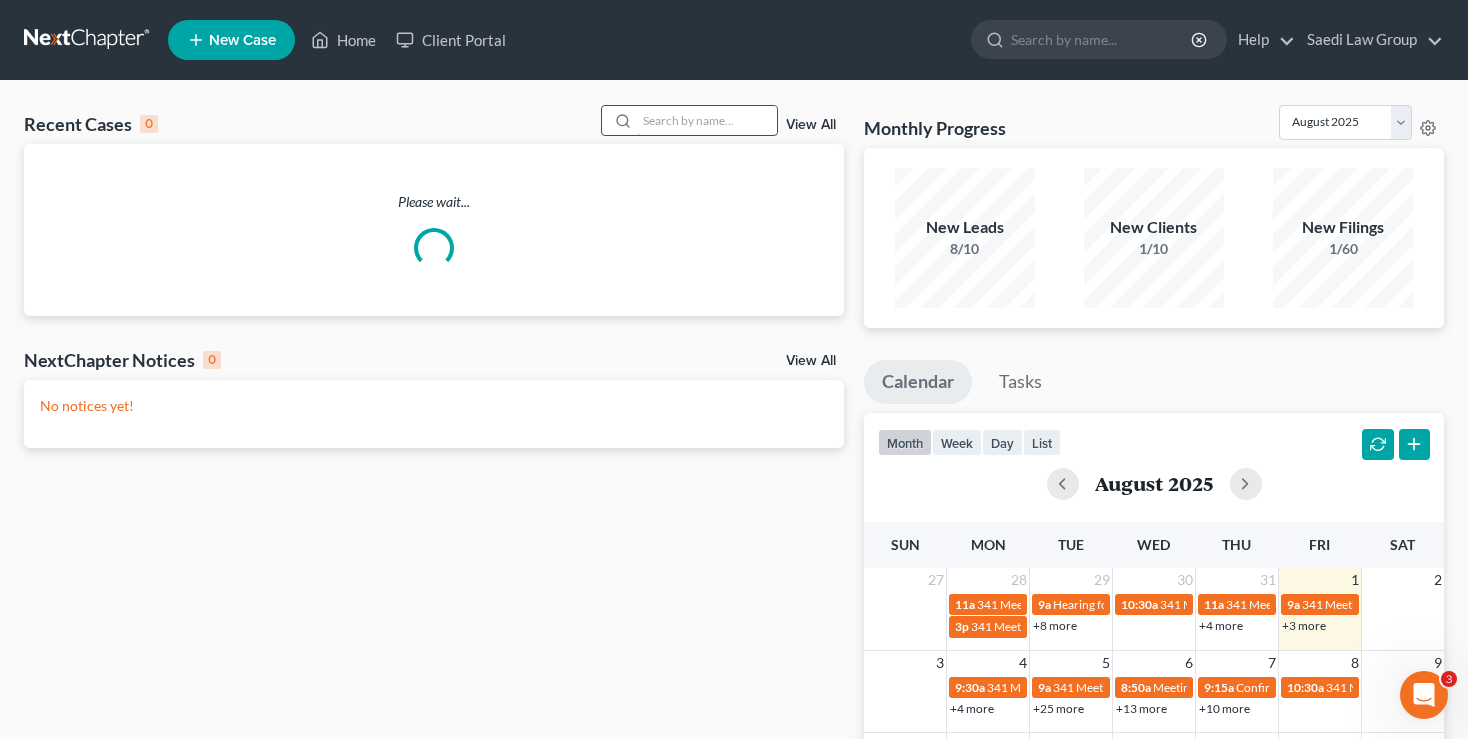 click at bounding box center [707, 120] 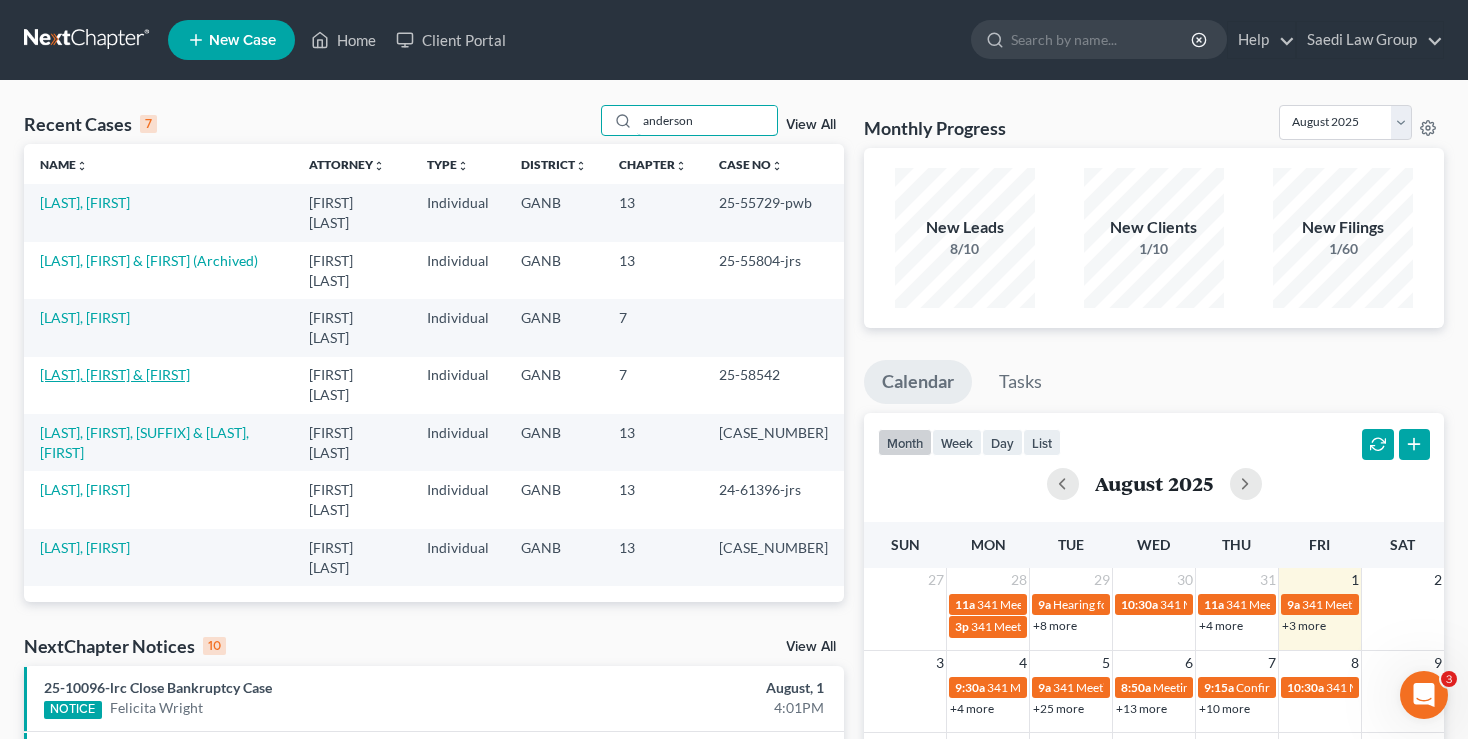 type on "anderson" 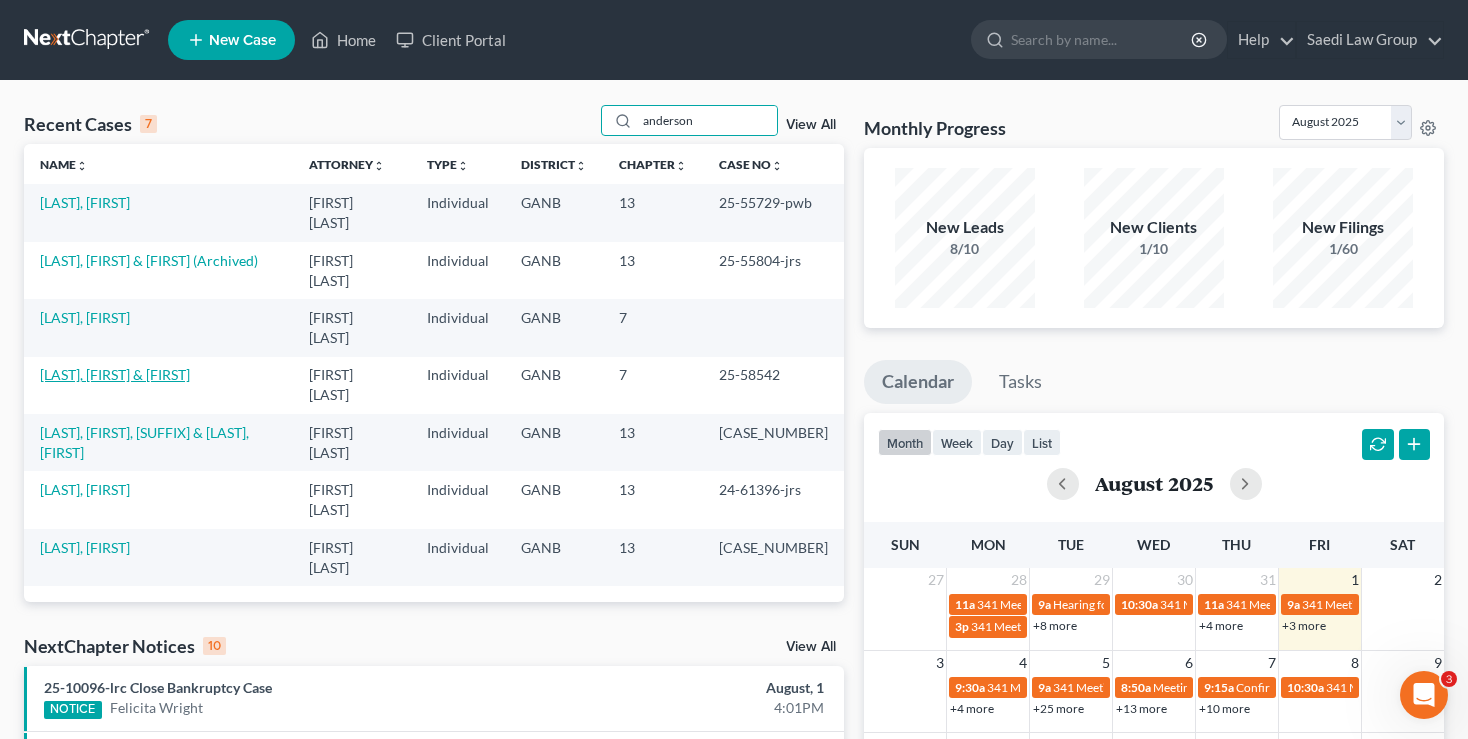 click on "Anderson, Christopher & Tonya" at bounding box center [115, 374] 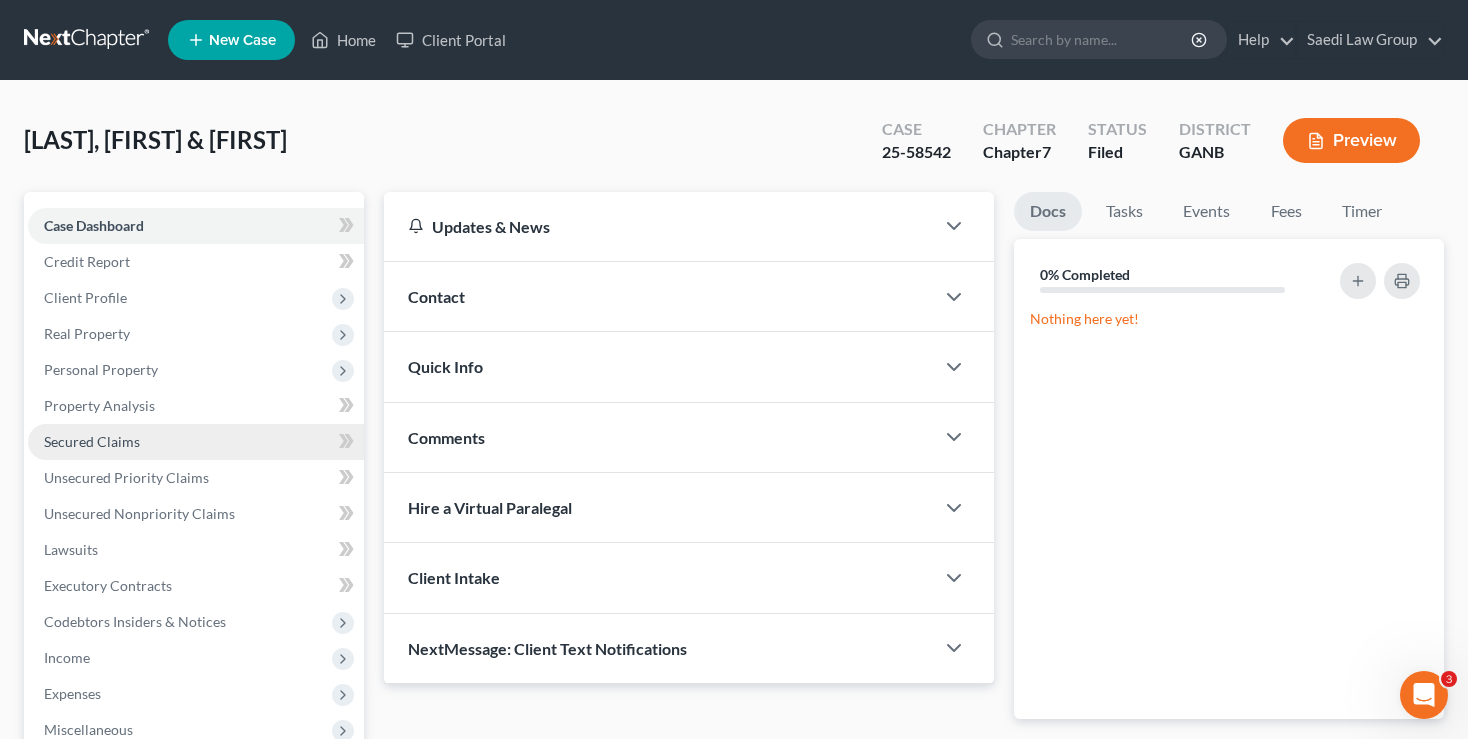 click on "Secured Claims" at bounding box center [196, 442] 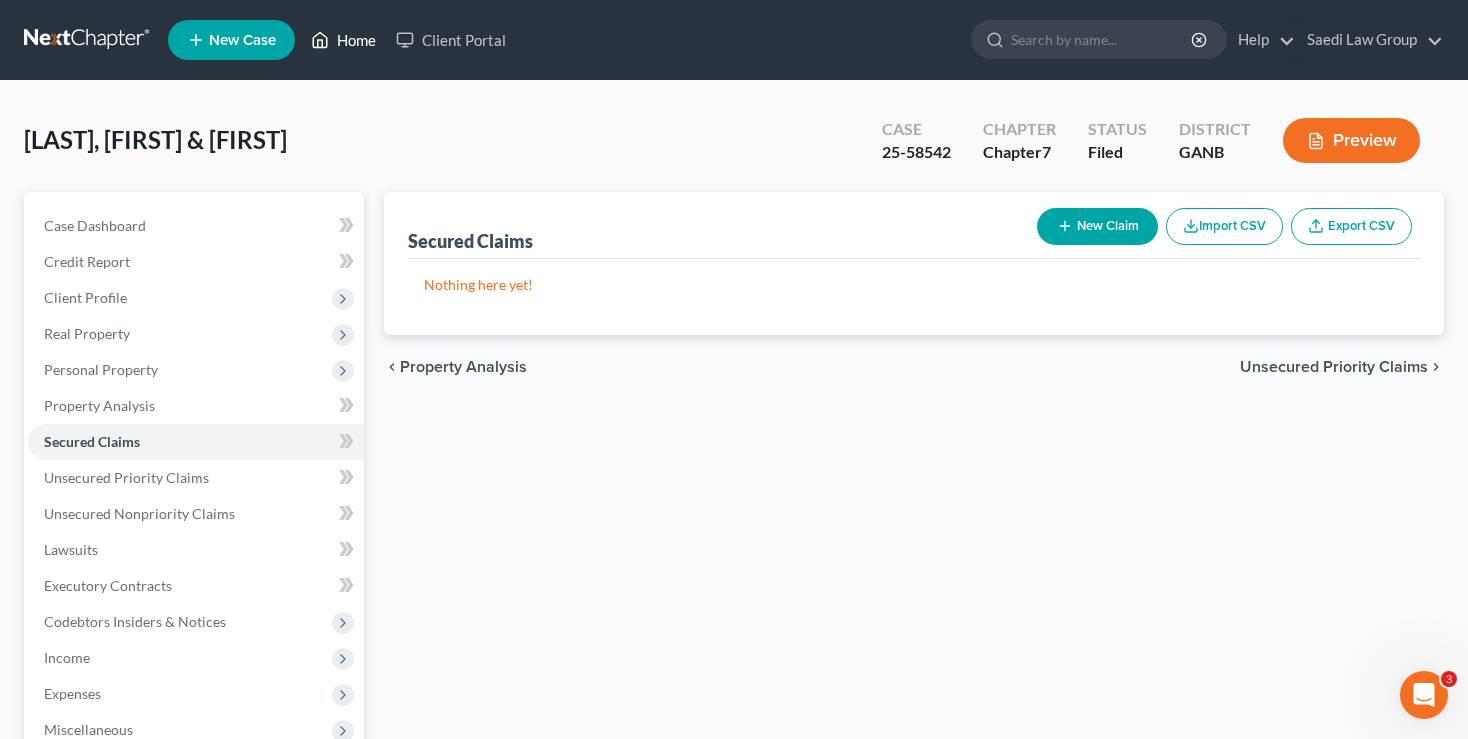 click on "Home" at bounding box center (343, 40) 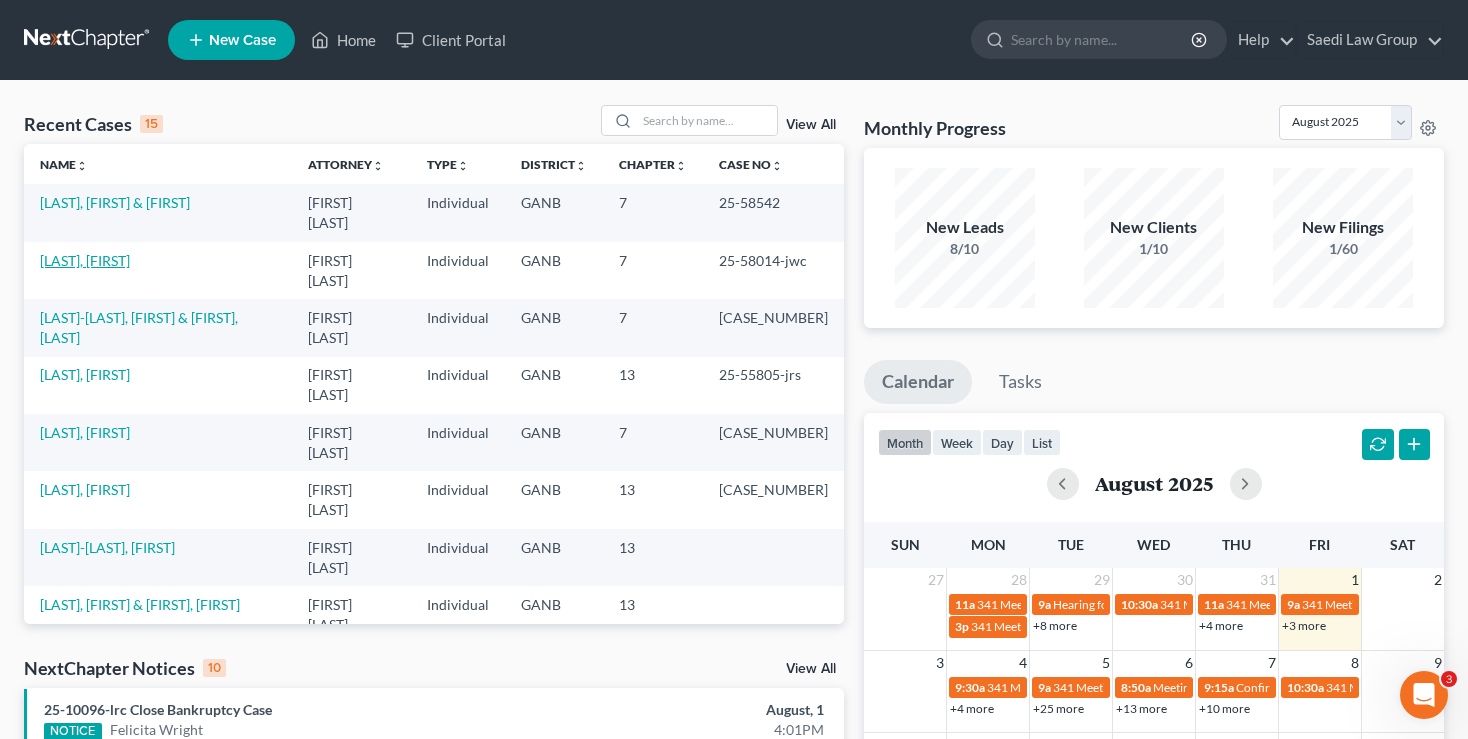 click on "Hill, Kristy" at bounding box center (85, 260) 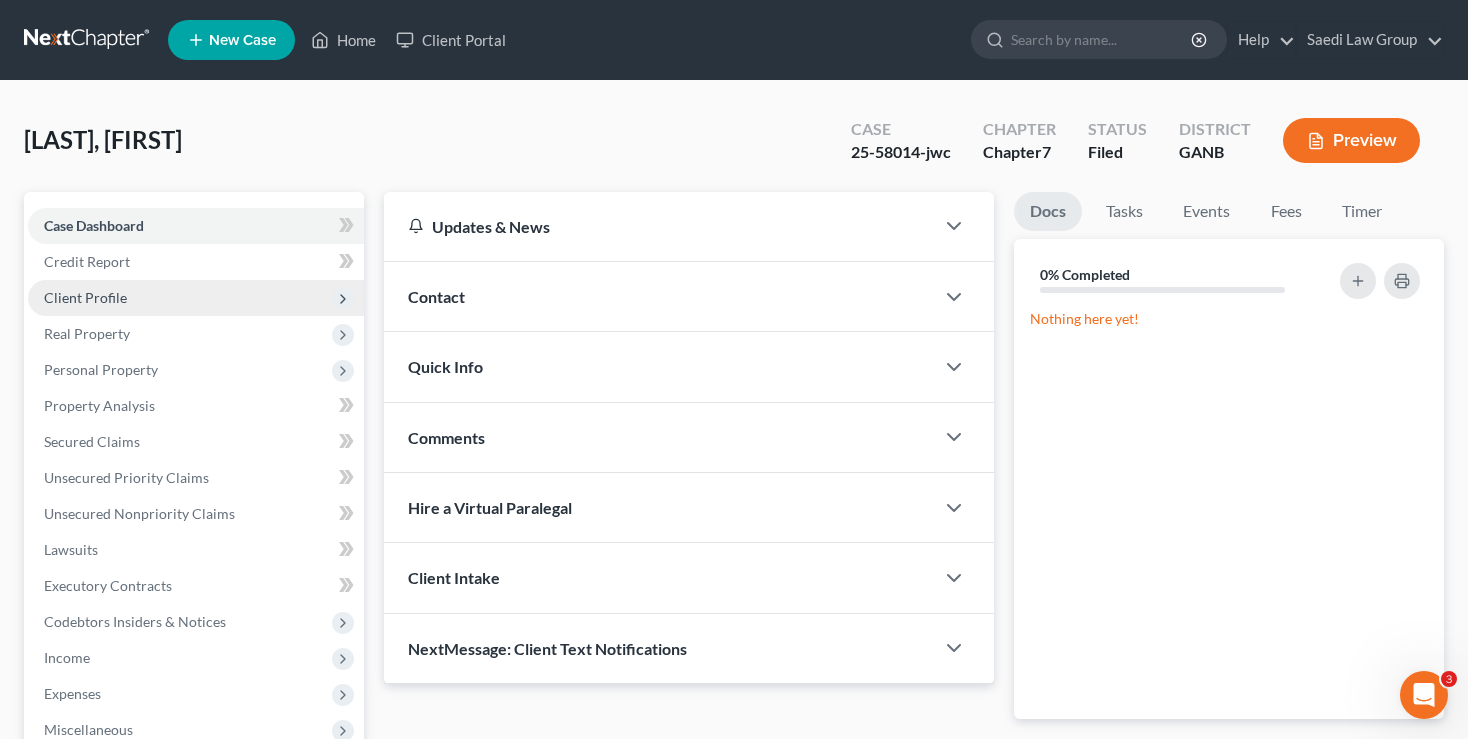 click on "Client Profile" at bounding box center (85, 297) 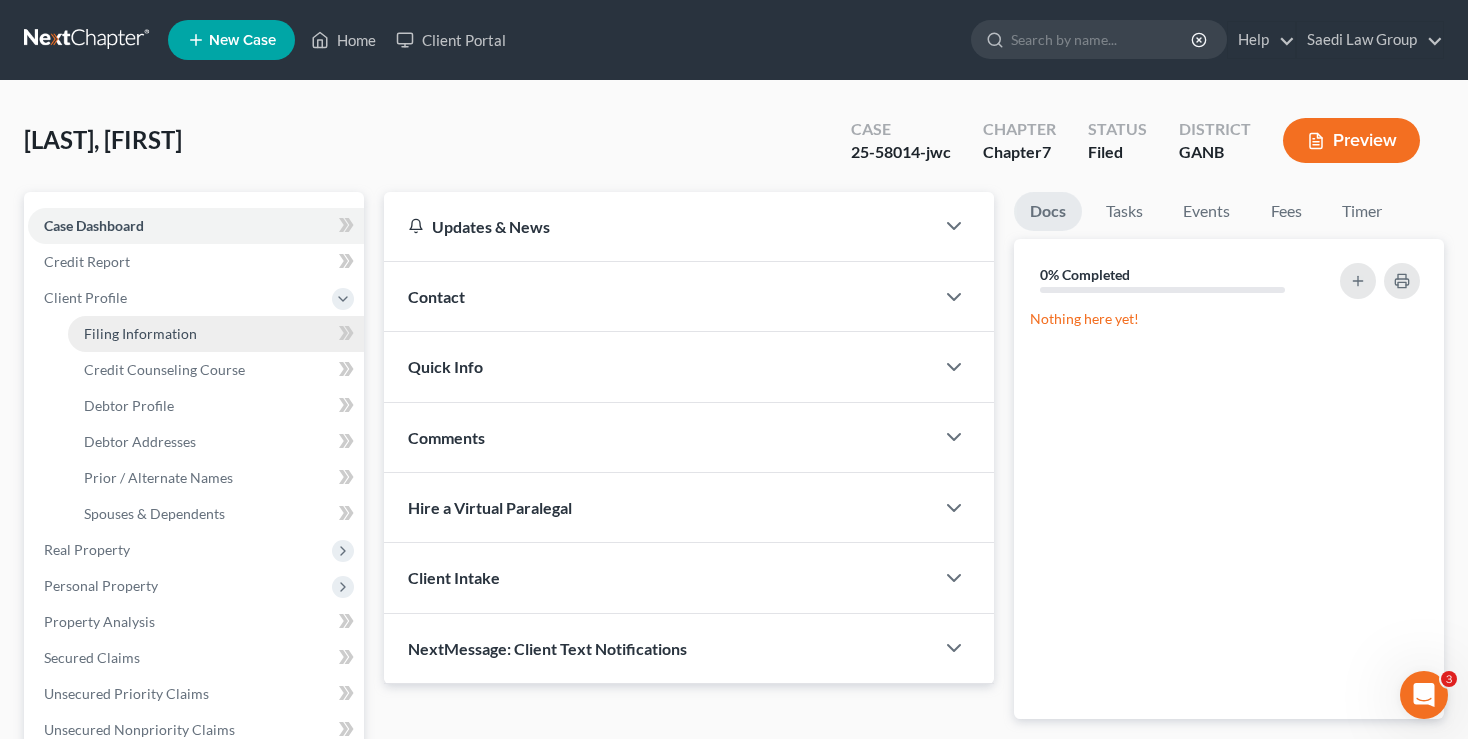 click on "Filing Information" at bounding box center (140, 333) 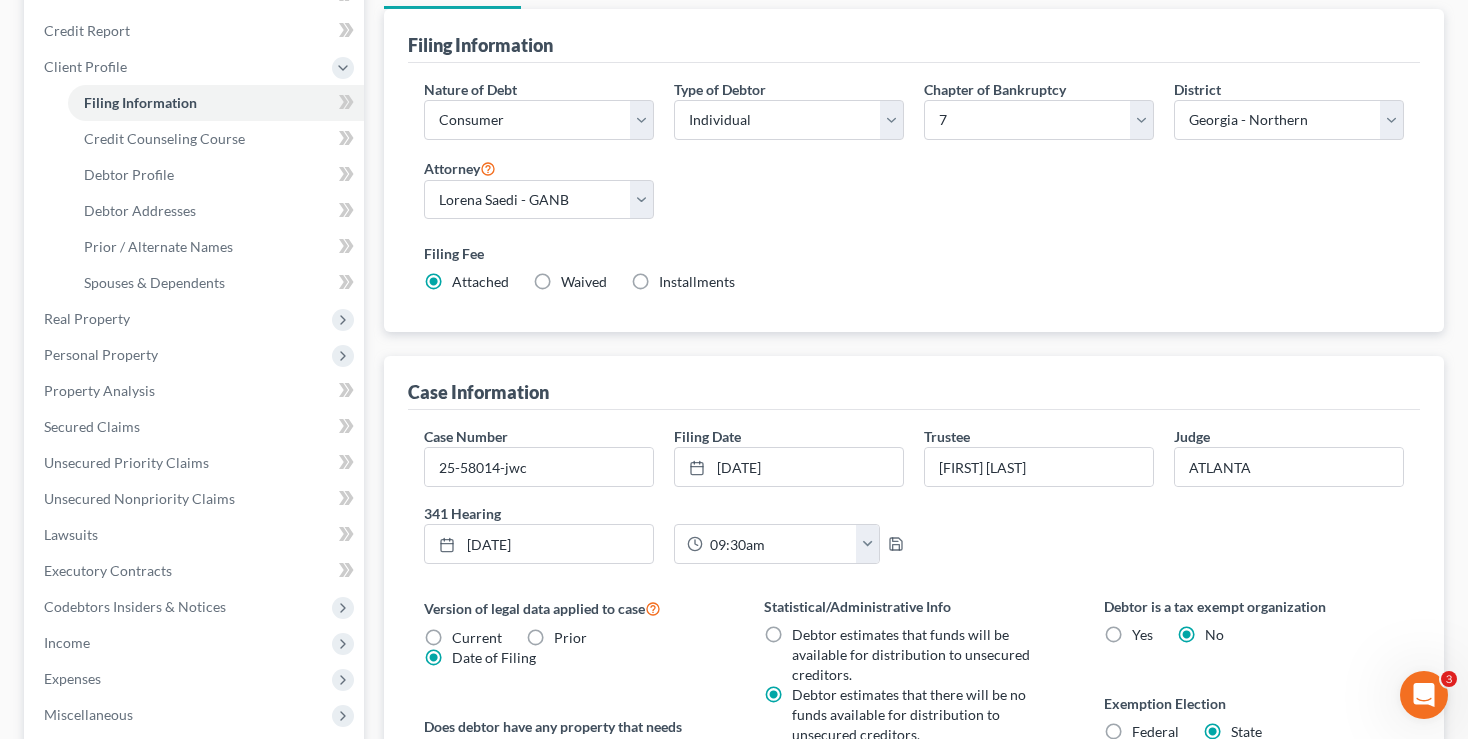 scroll, scrollTop: 233, scrollLeft: 0, axis: vertical 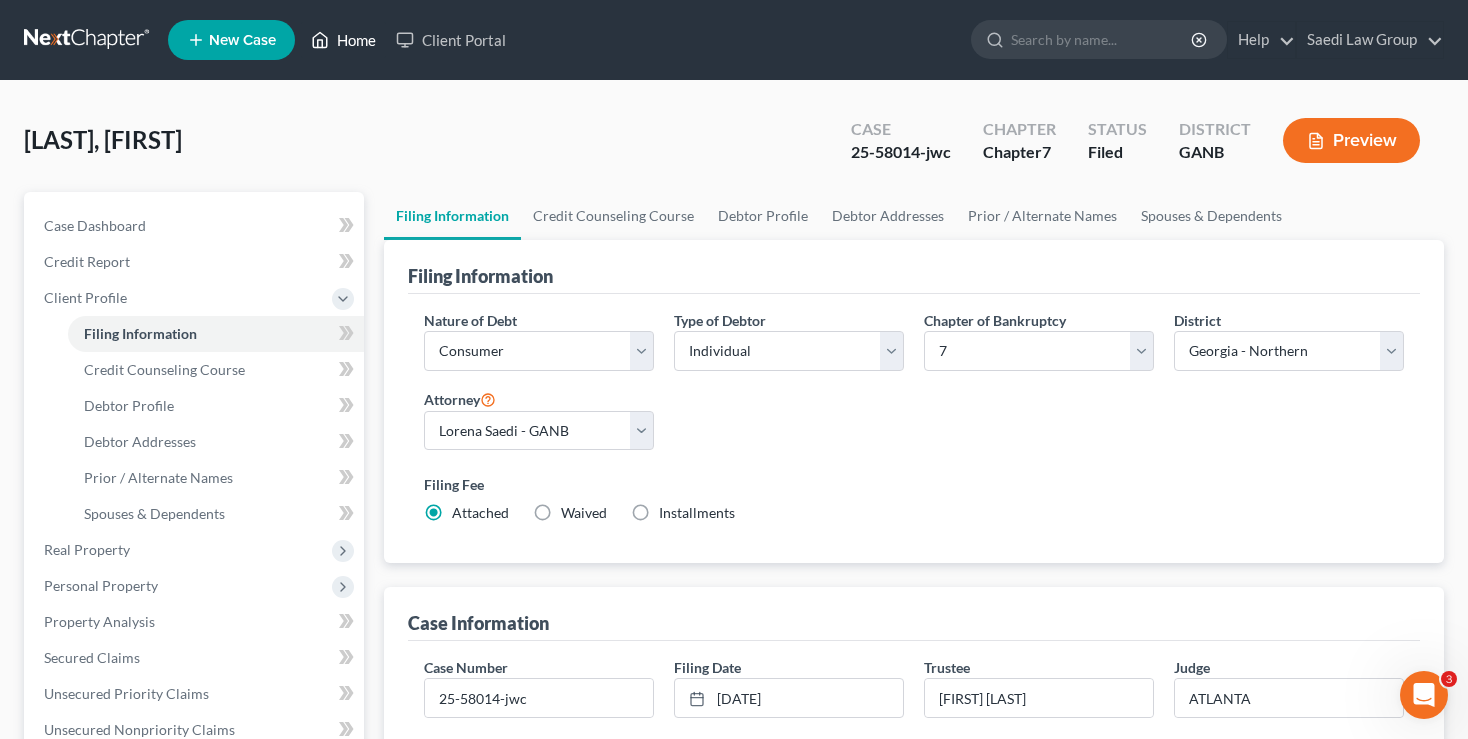 click on "Home" at bounding box center (343, 40) 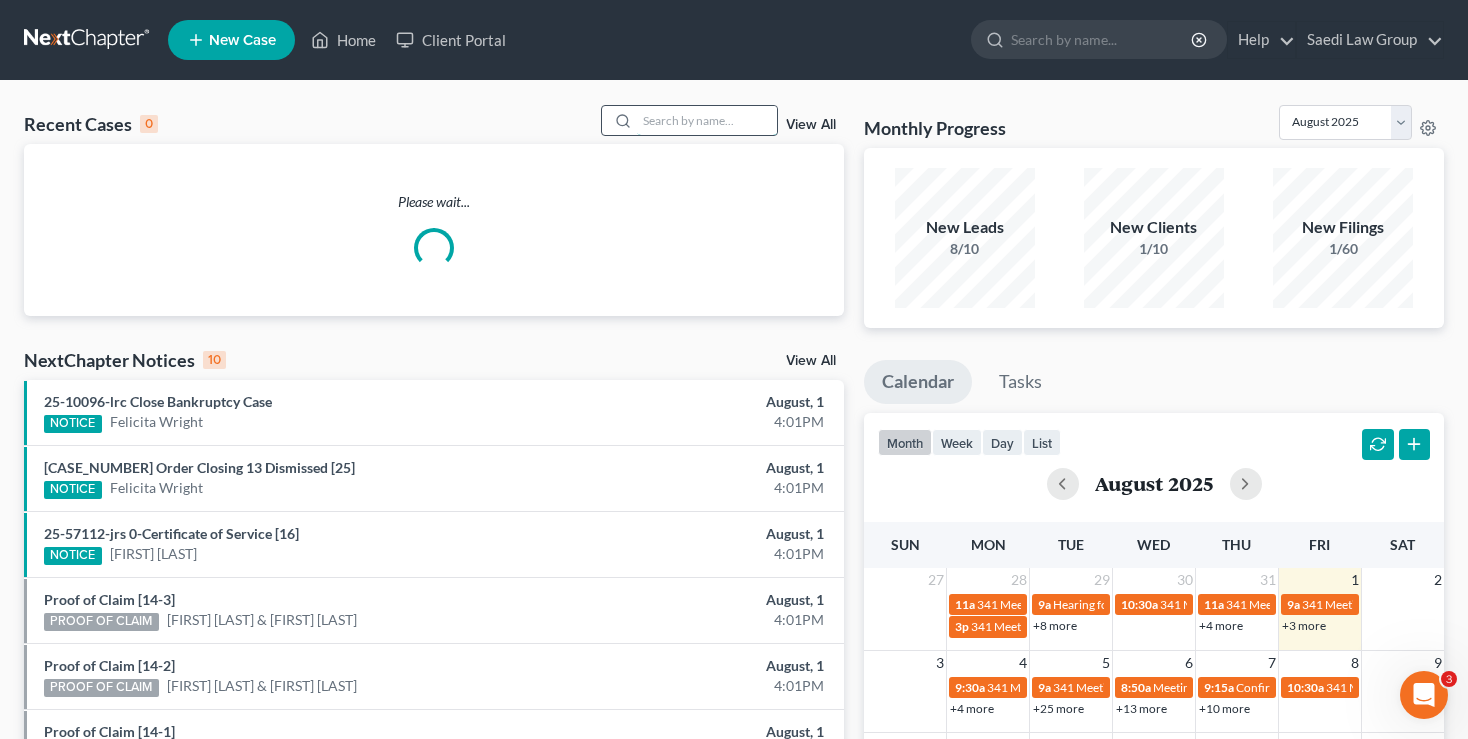 click at bounding box center (707, 120) 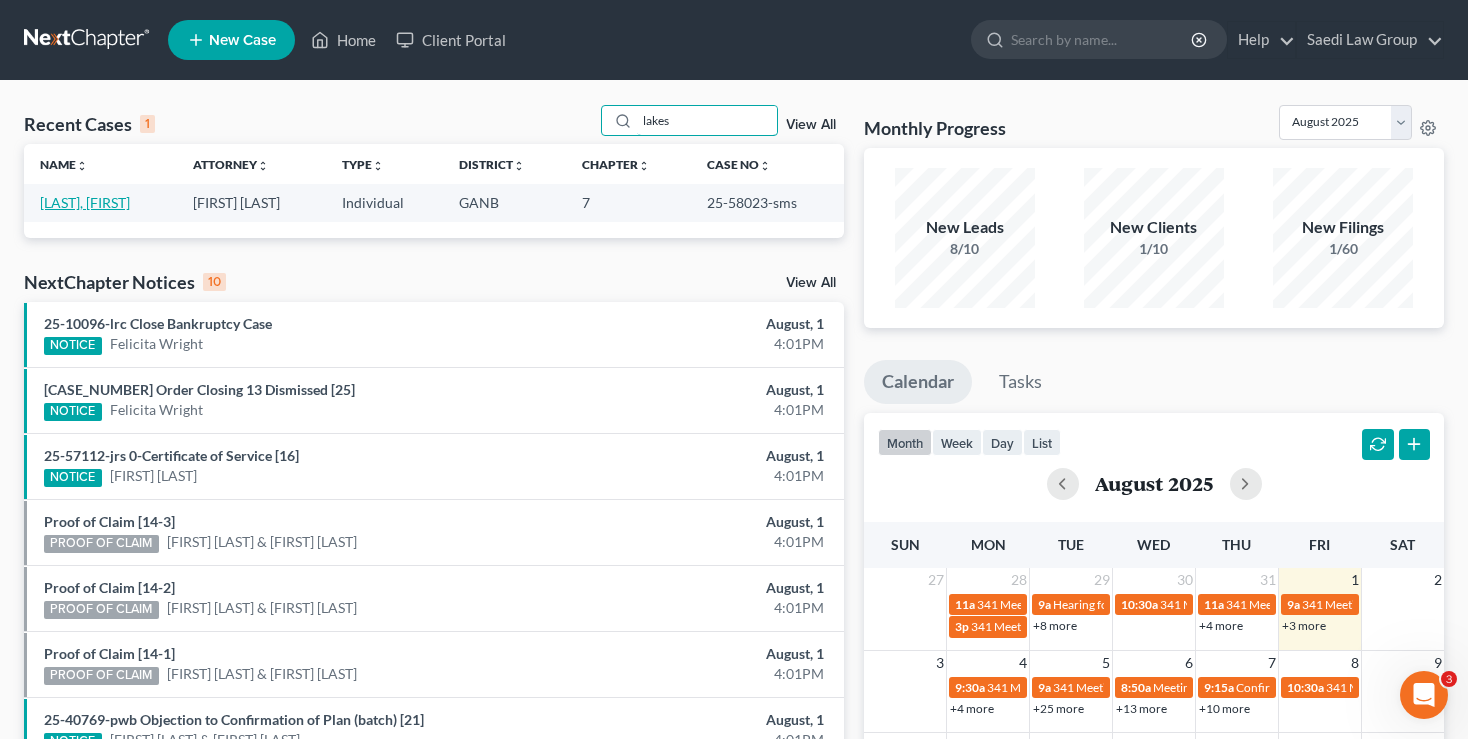 type on "lakes" 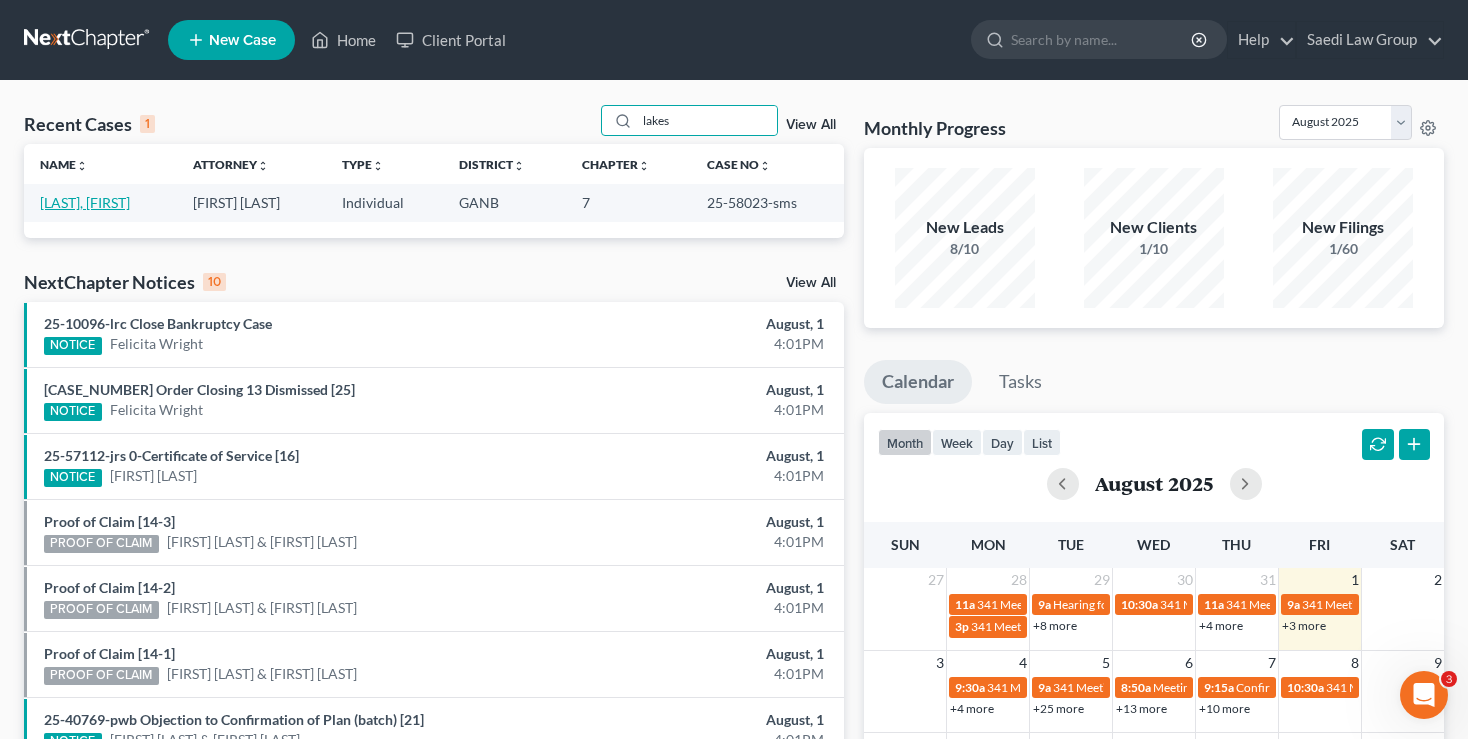click on "[LAST], [FIRST]" at bounding box center [85, 202] 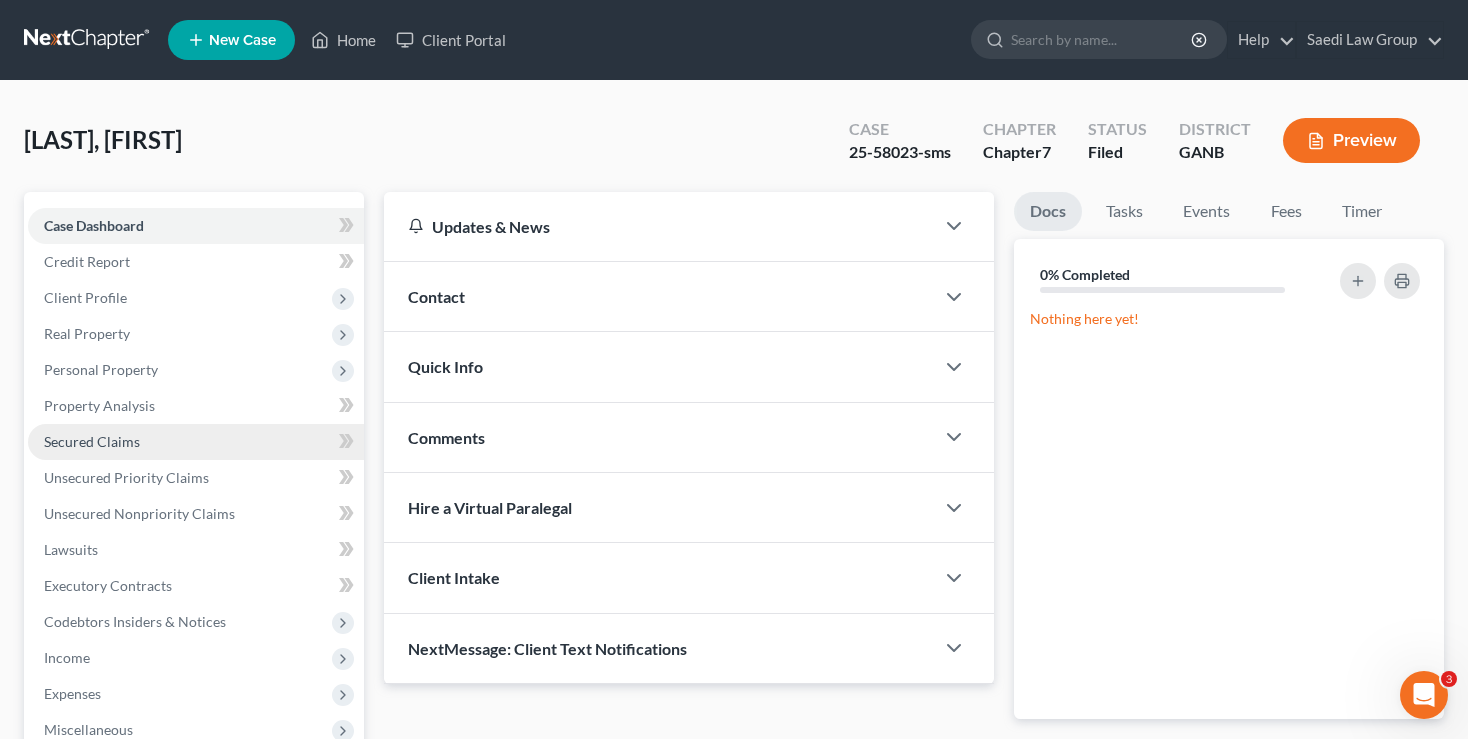 click on "Secured Claims" at bounding box center [196, 442] 